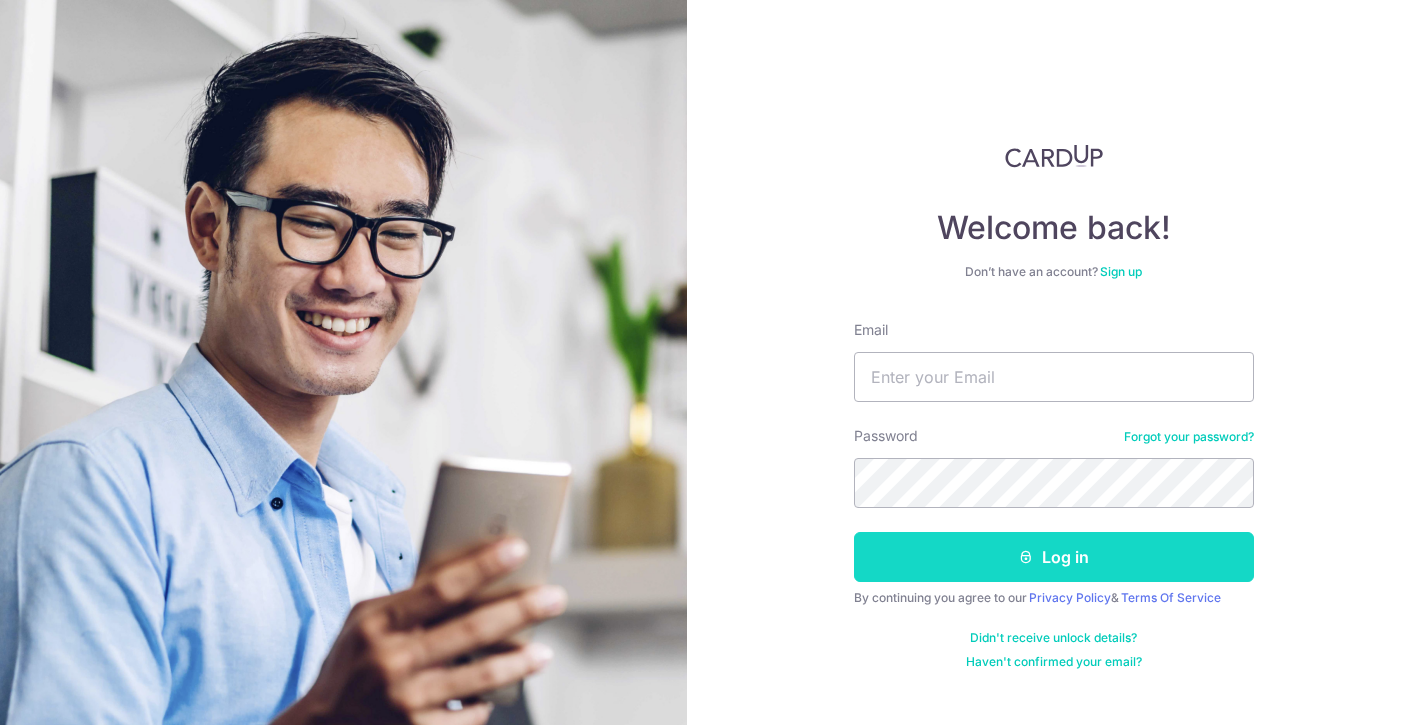 scroll, scrollTop: 0, scrollLeft: 0, axis: both 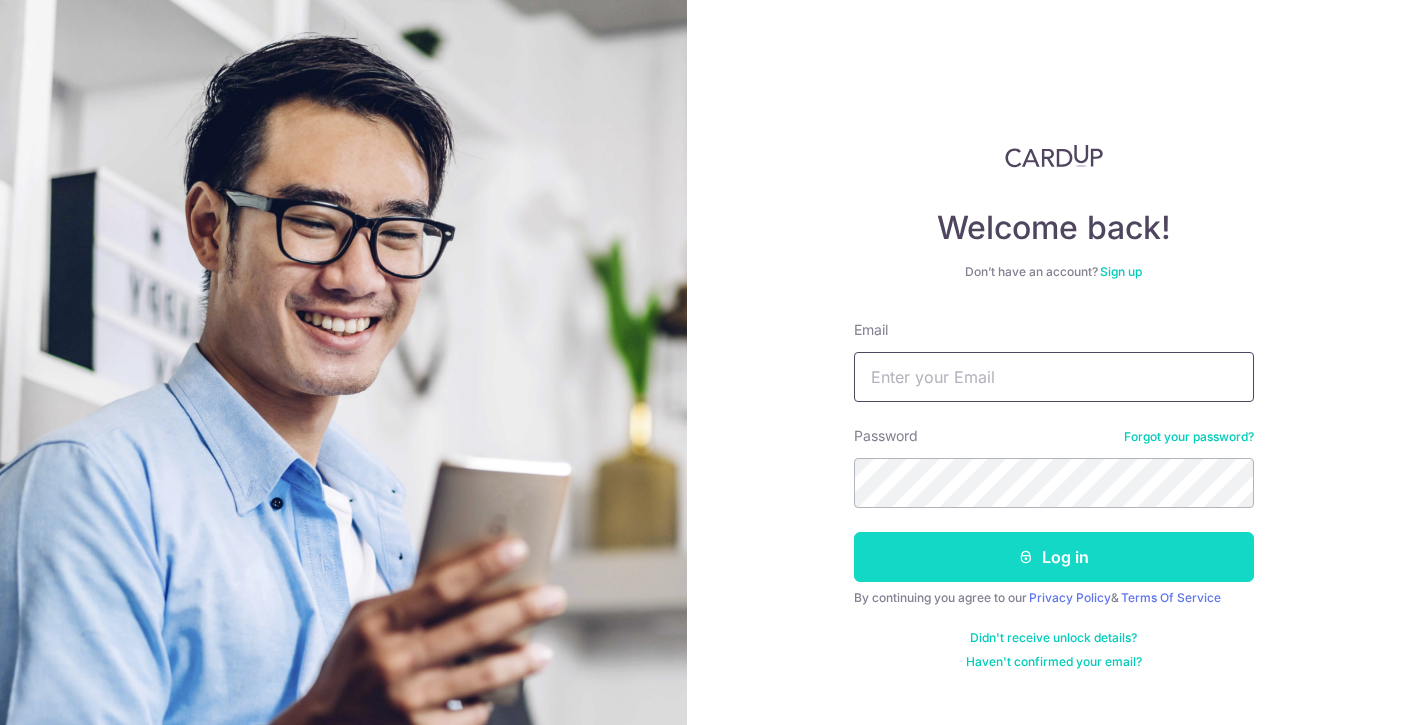 type on "[EMAIL]" 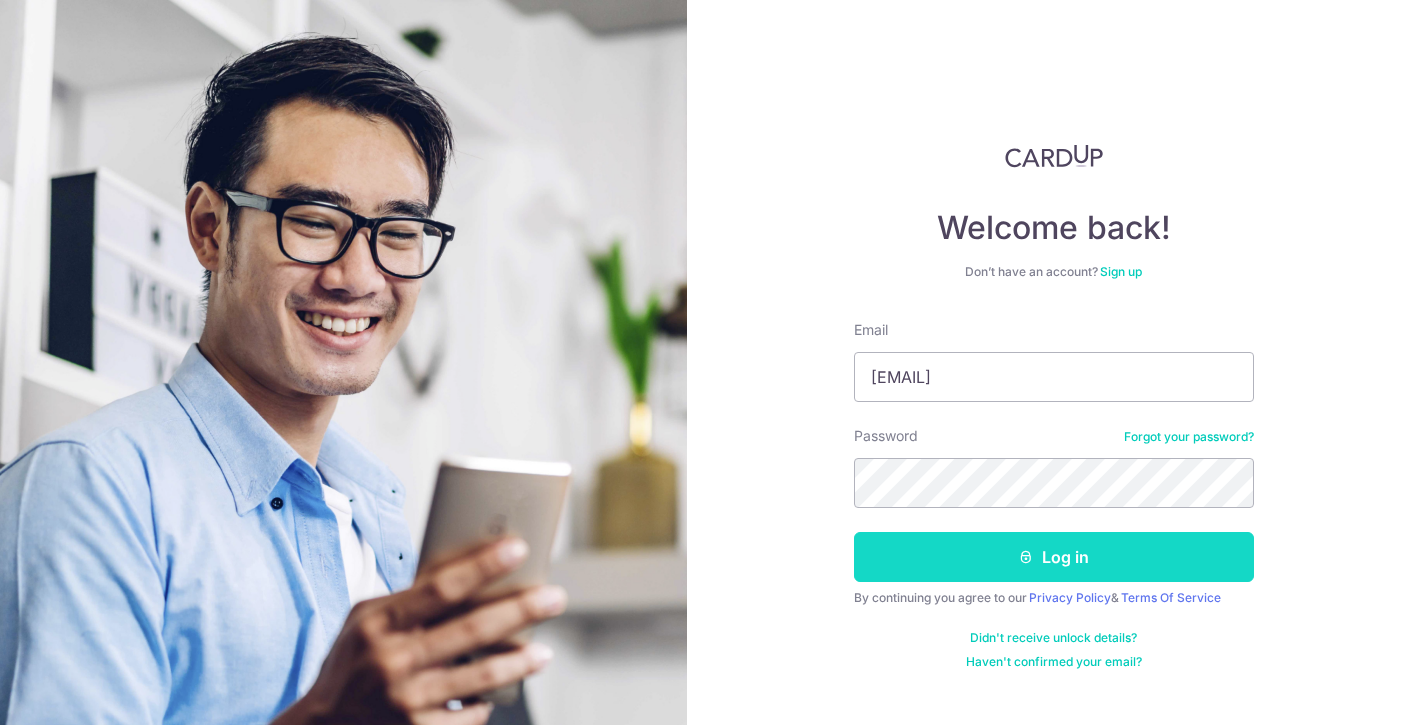 click on "Log in" at bounding box center [1054, 557] 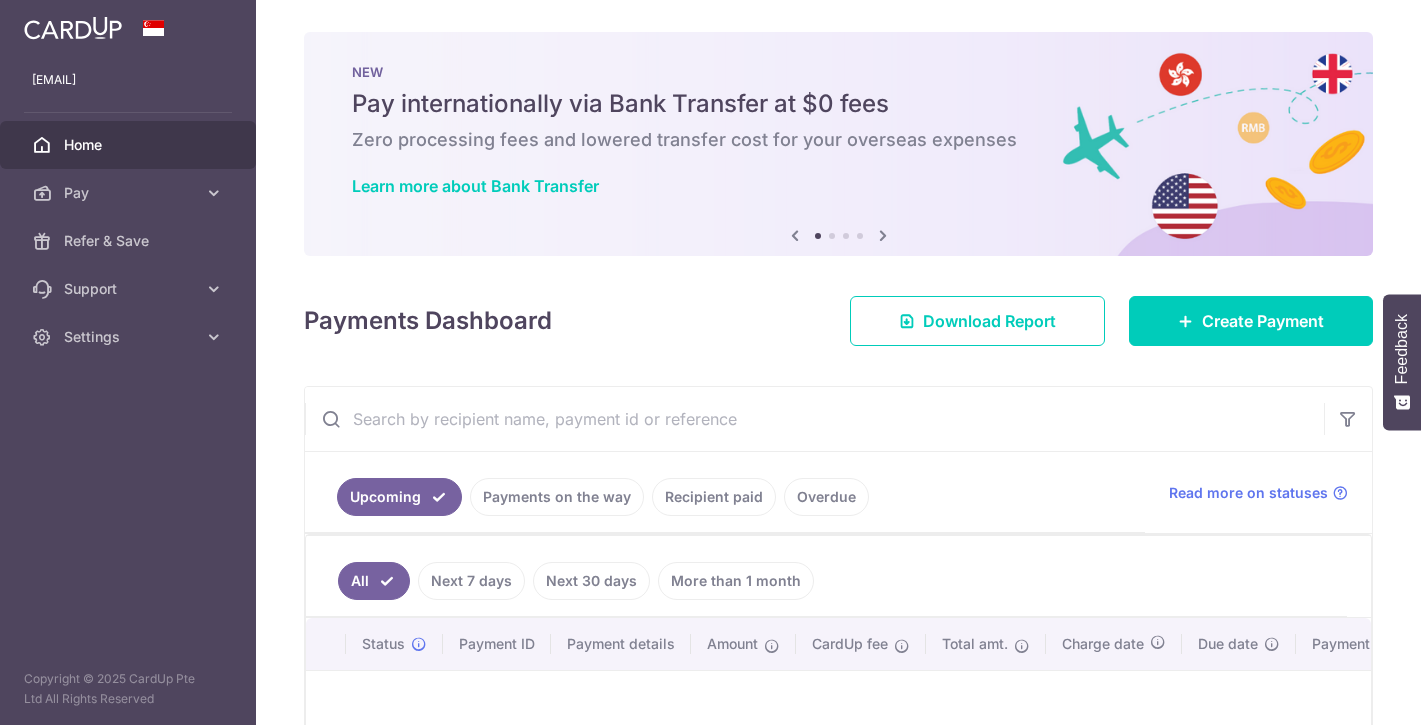scroll, scrollTop: 0, scrollLeft: 0, axis: both 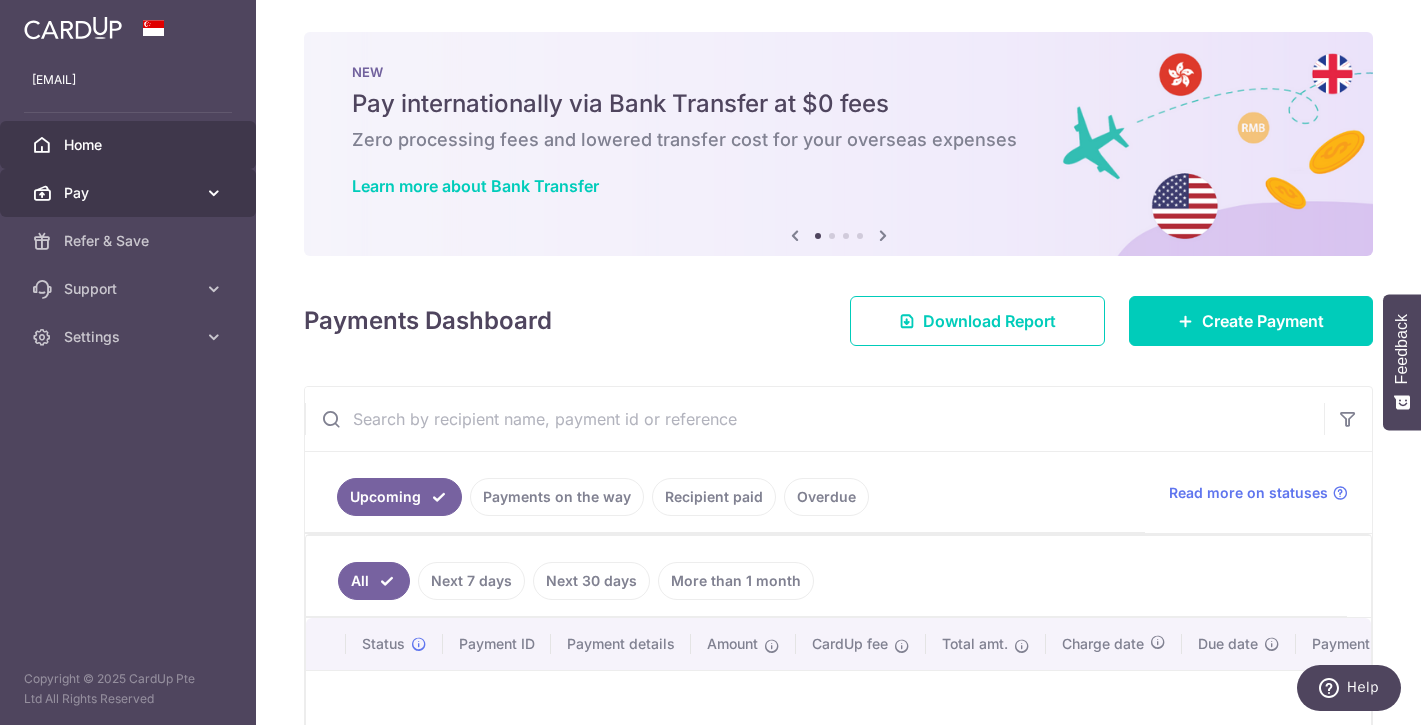 click on "Pay" at bounding box center [128, 193] 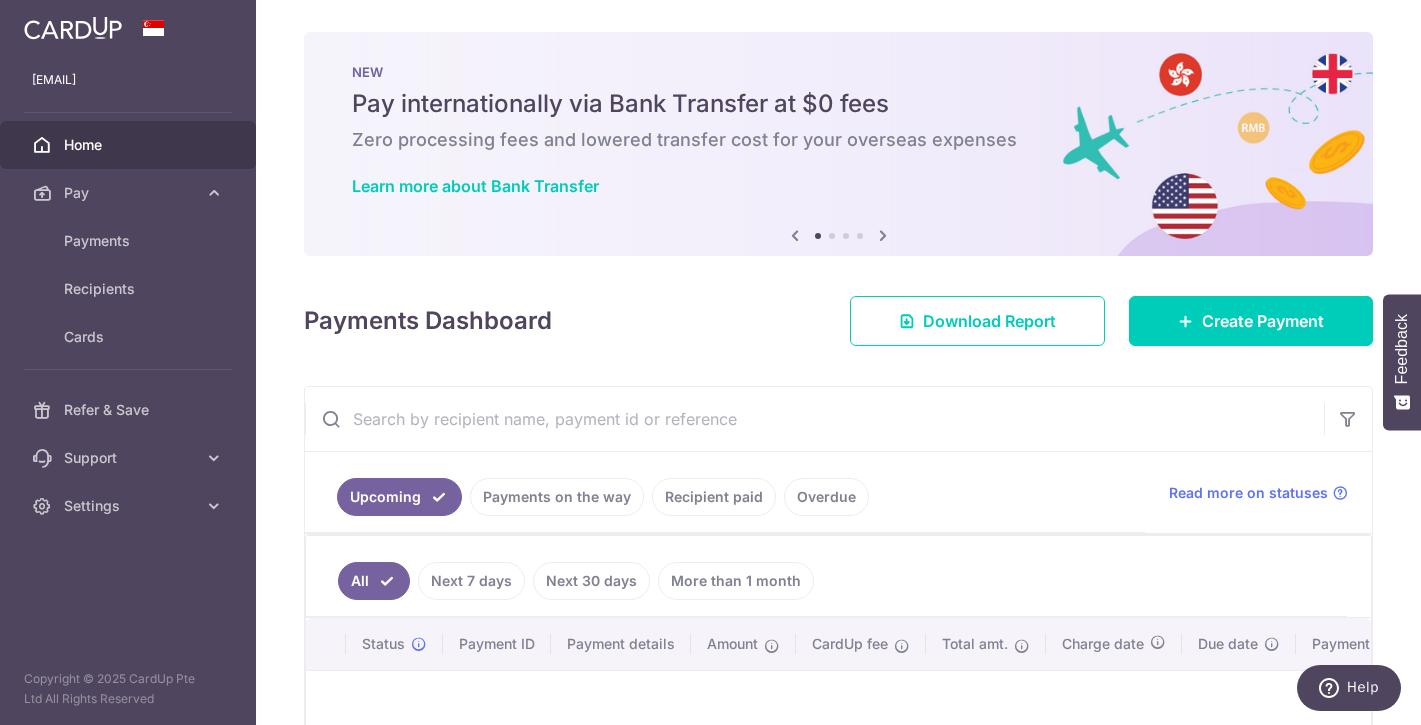 click on "Payments Dashboard
Download Report
Create Payment" at bounding box center [838, 317] 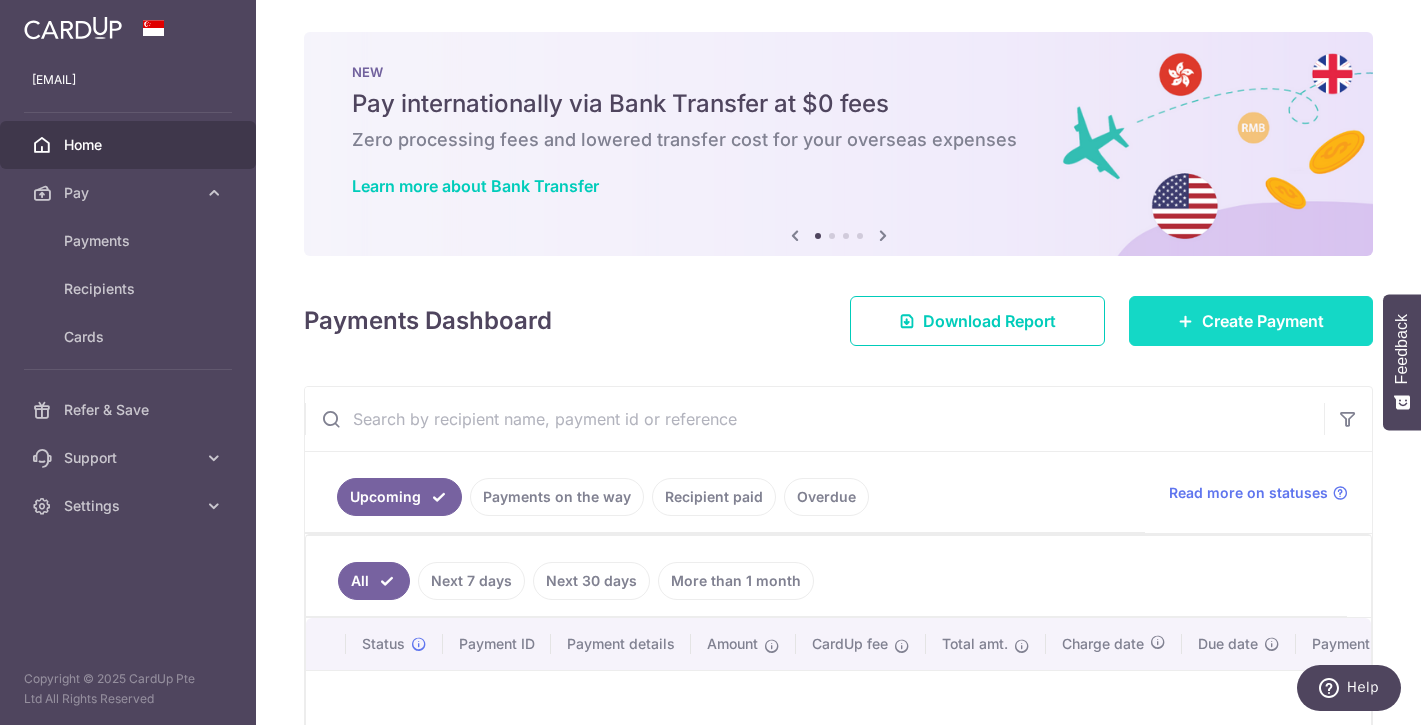 click on "Create Payment" at bounding box center (1263, 321) 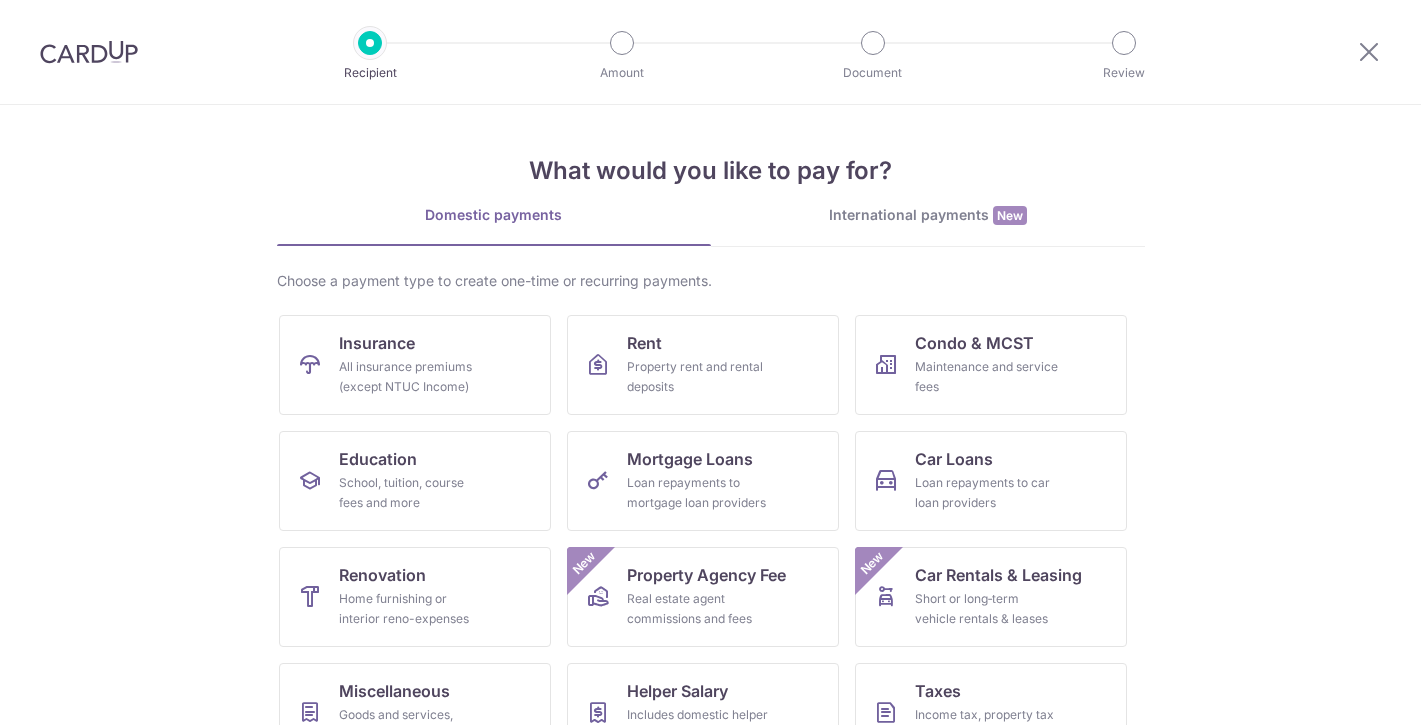 scroll, scrollTop: 0, scrollLeft: 0, axis: both 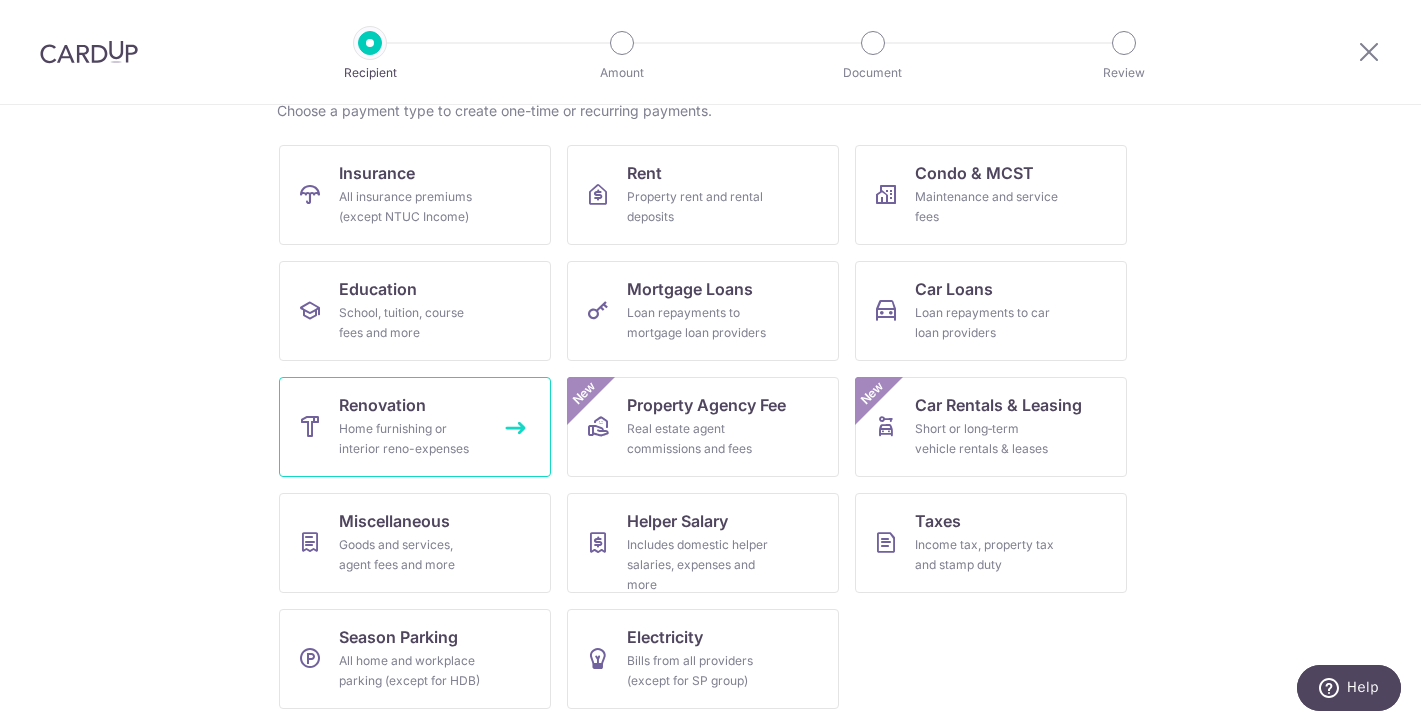click on "Home furnishing or interior reno-expenses" at bounding box center [411, 439] 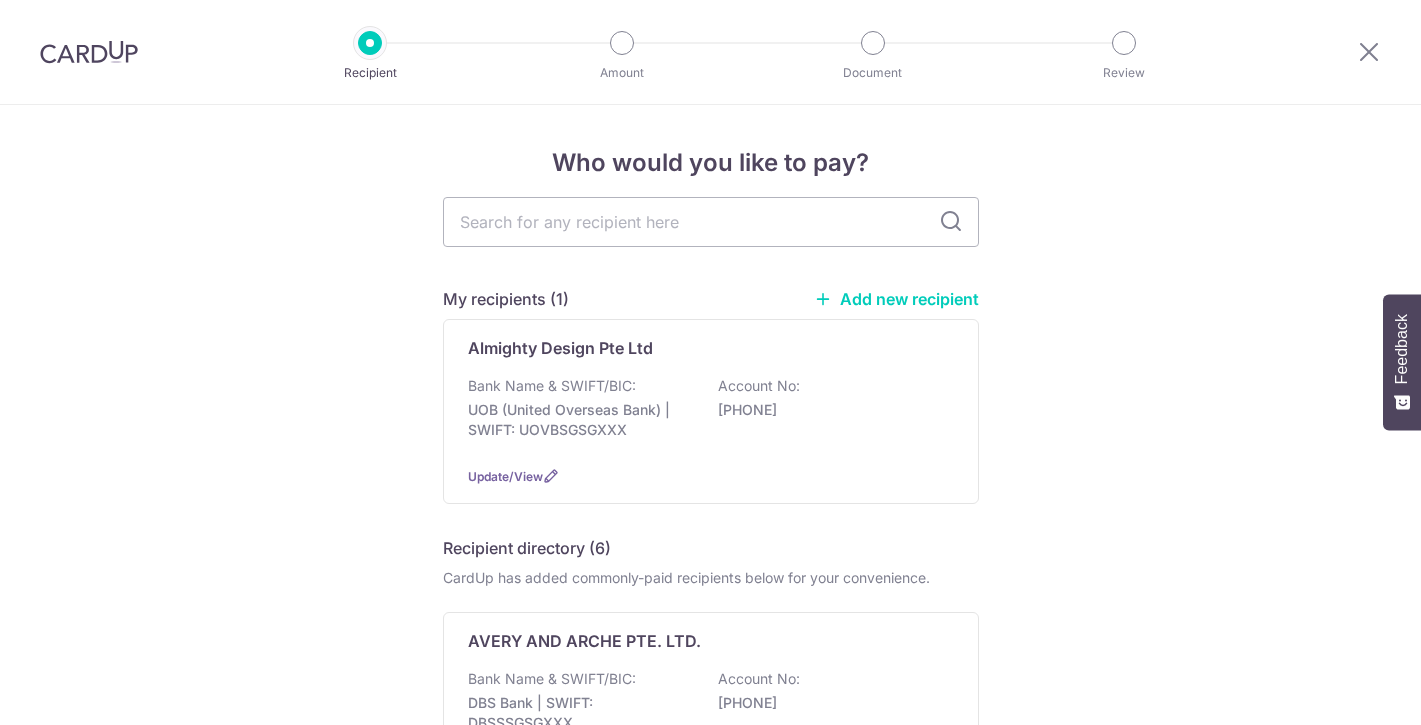 scroll, scrollTop: 0, scrollLeft: 0, axis: both 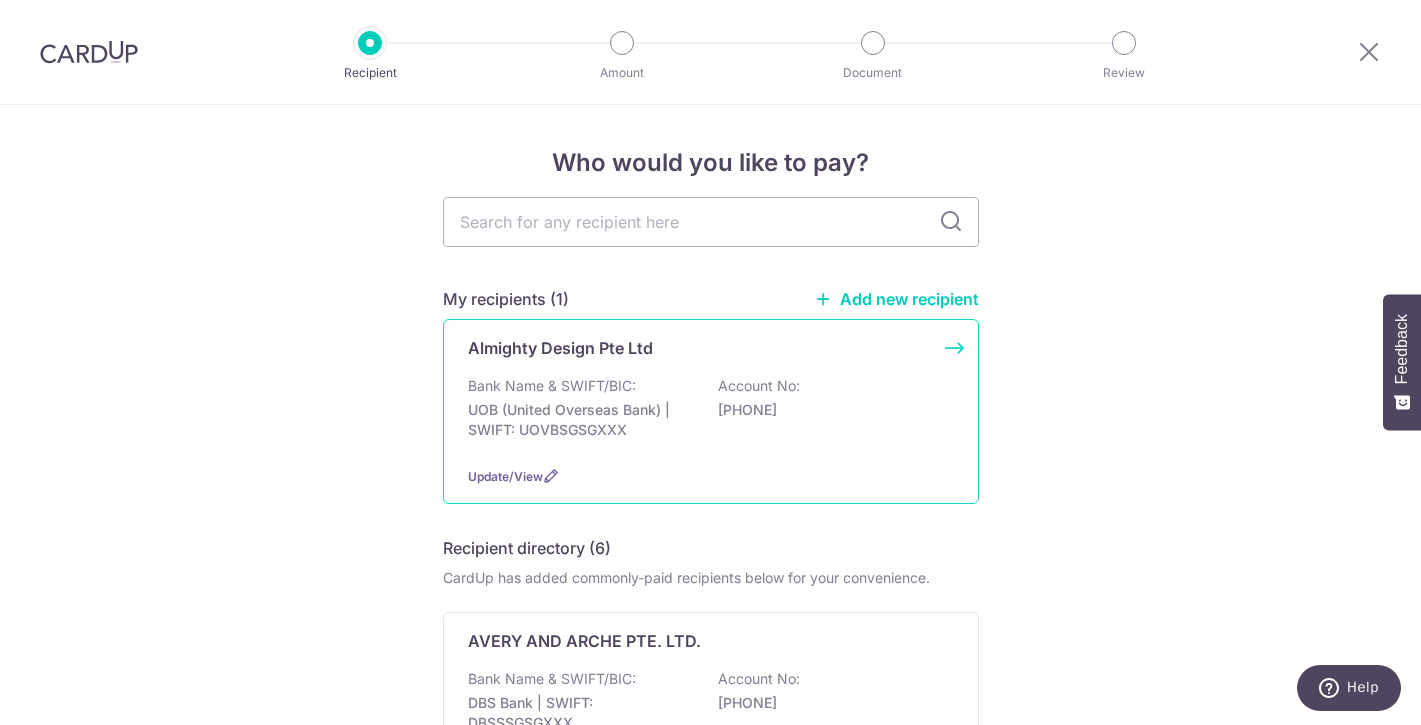 click on "Bank Name & SWIFT/BIC:" at bounding box center [552, 386] 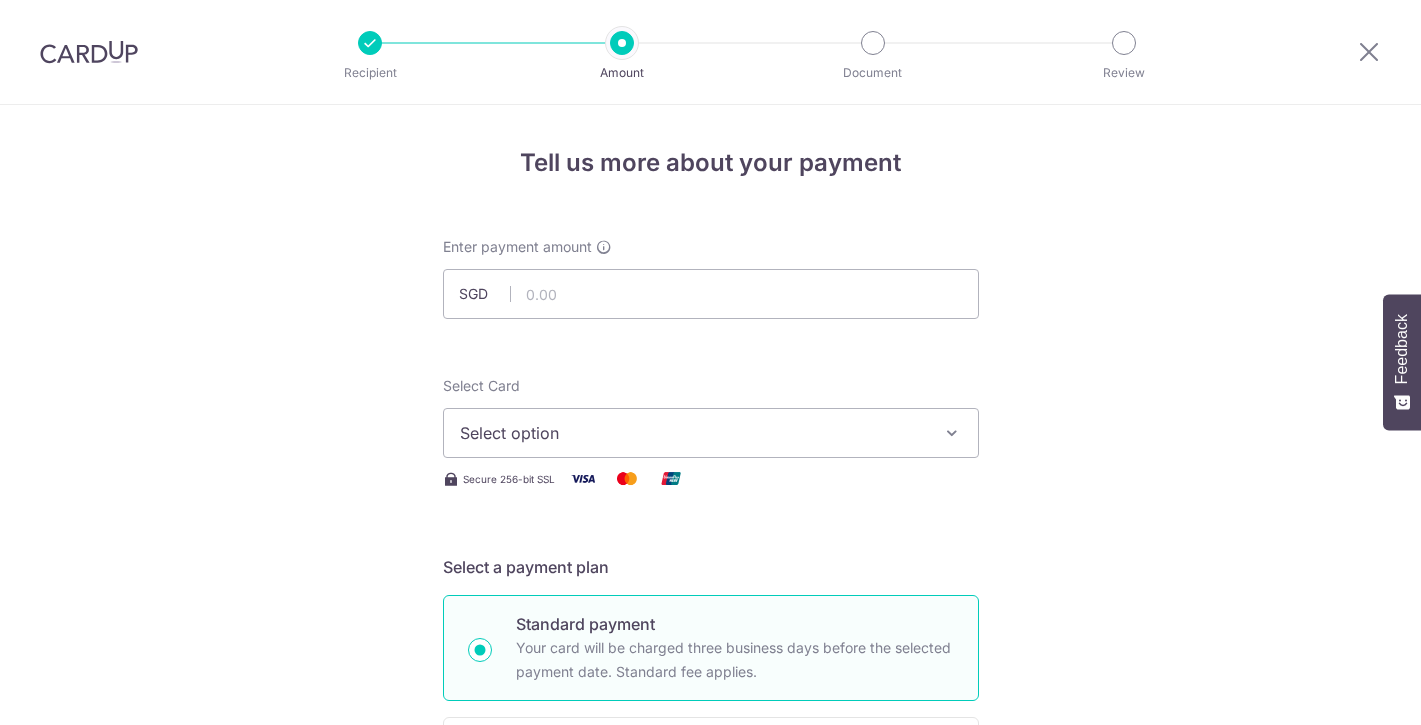 scroll, scrollTop: 0, scrollLeft: 0, axis: both 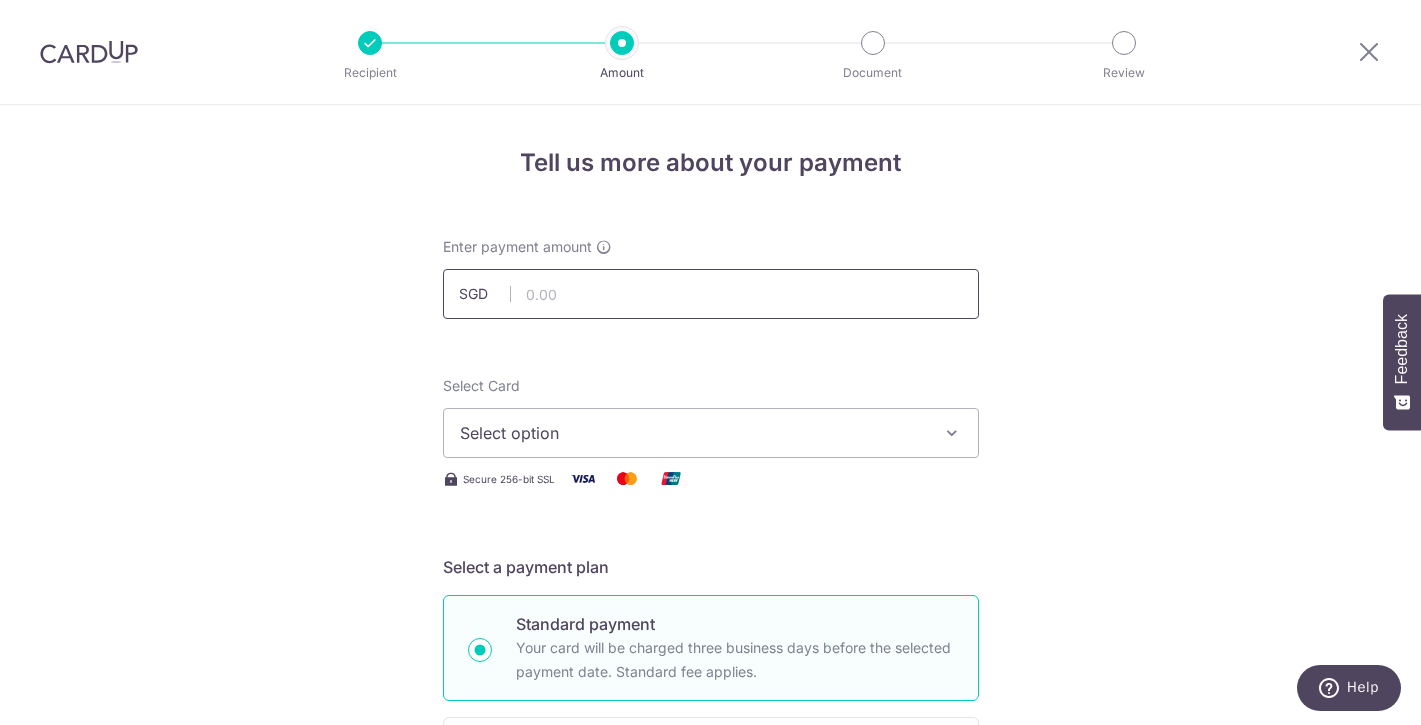 click at bounding box center [711, 294] 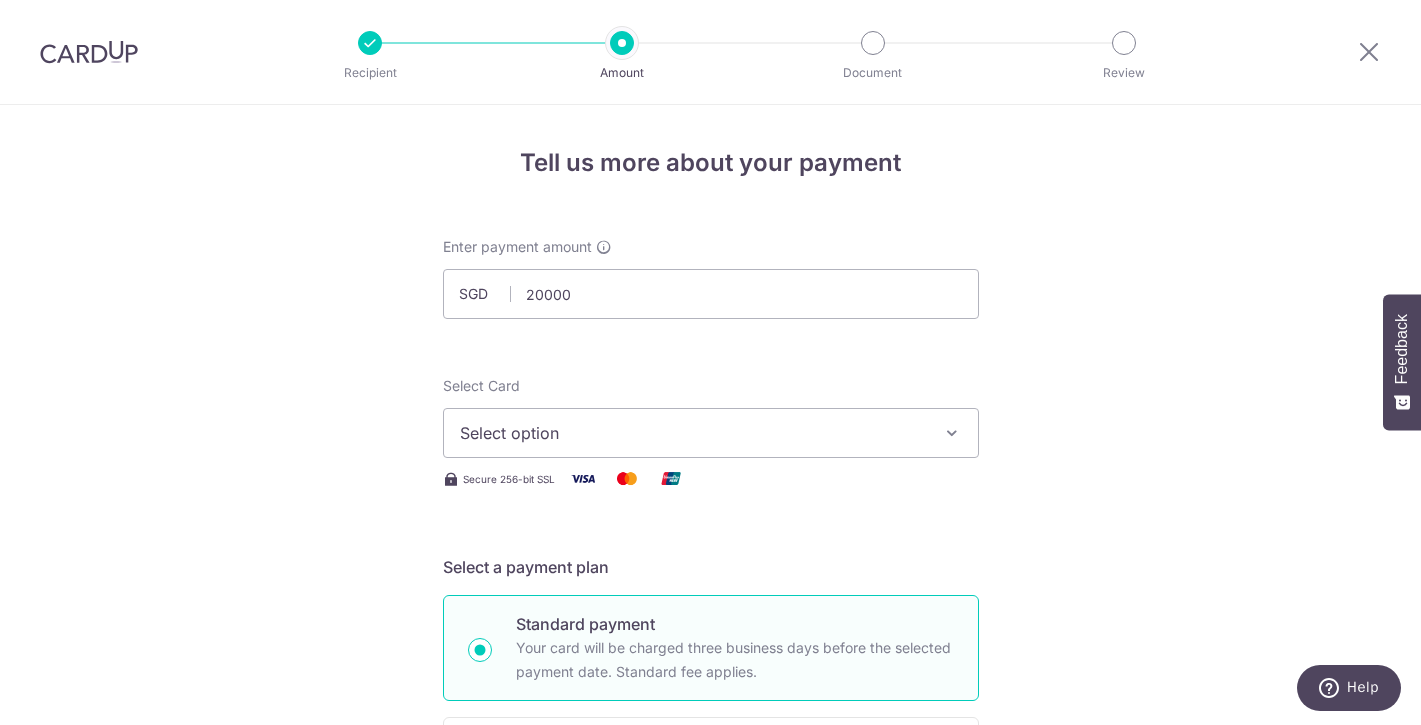 type on "20,000.00" 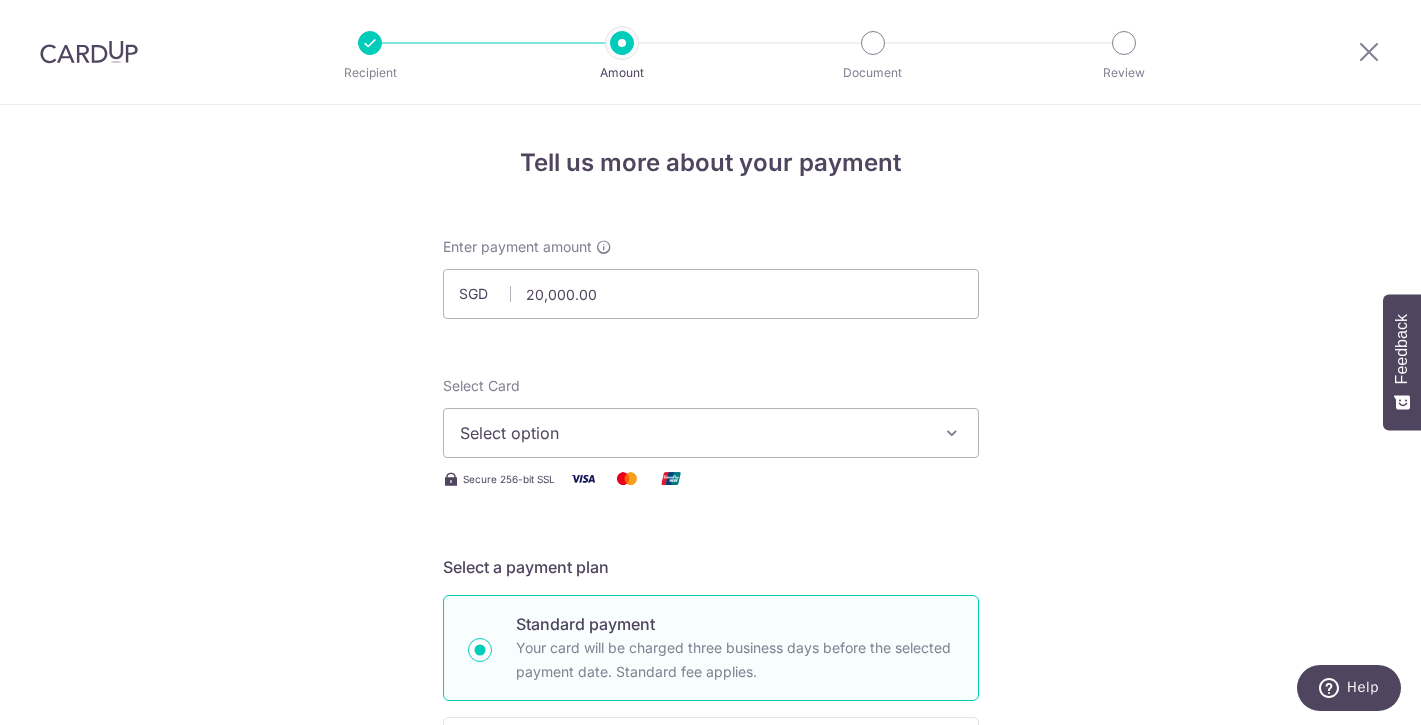 click on "Tell us more about your payment
Enter payment amount
SGD
20,000.00
20000.00
Select Card
Select option
Add credit card
Your Cards
**** 5374
Secure 256-bit SSL
Text
New card details
Card
Secure 256-bit SSL" at bounding box center (710, 1076) 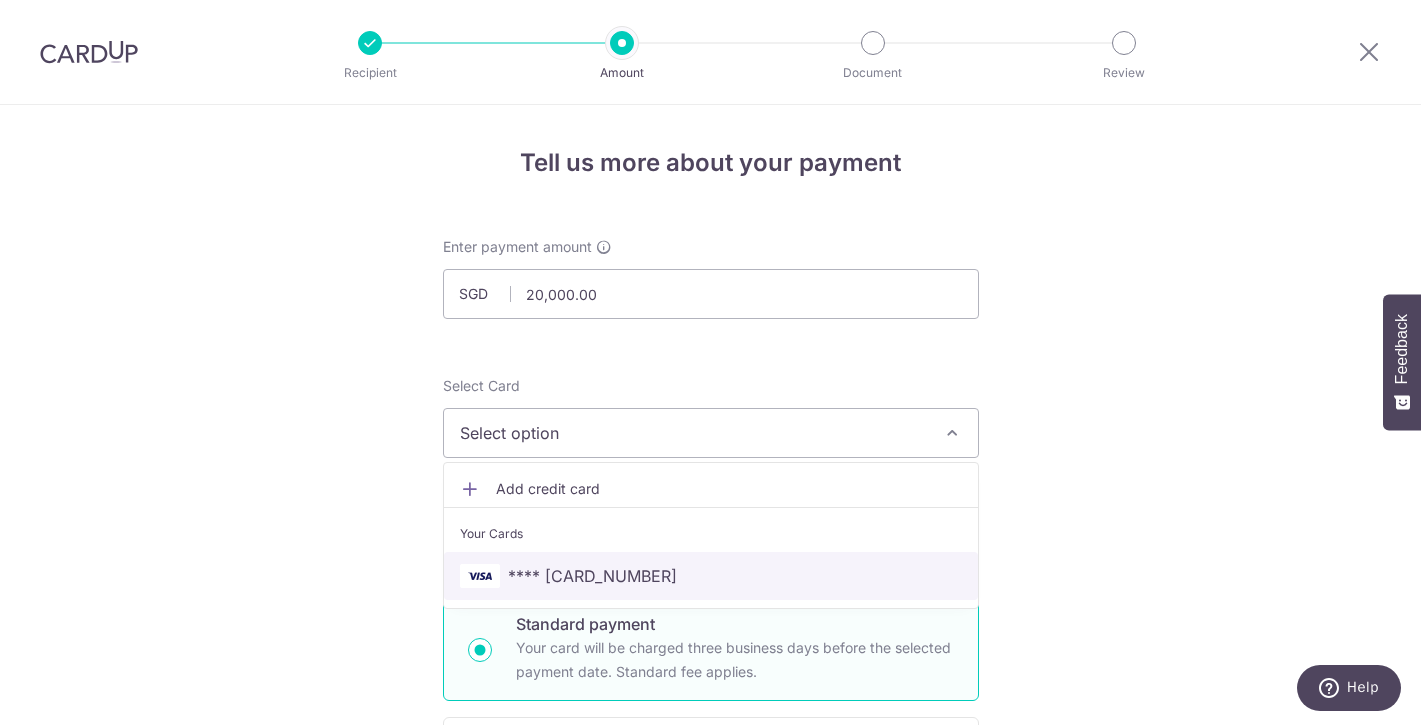 click on "**** 5374" at bounding box center [711, 576] 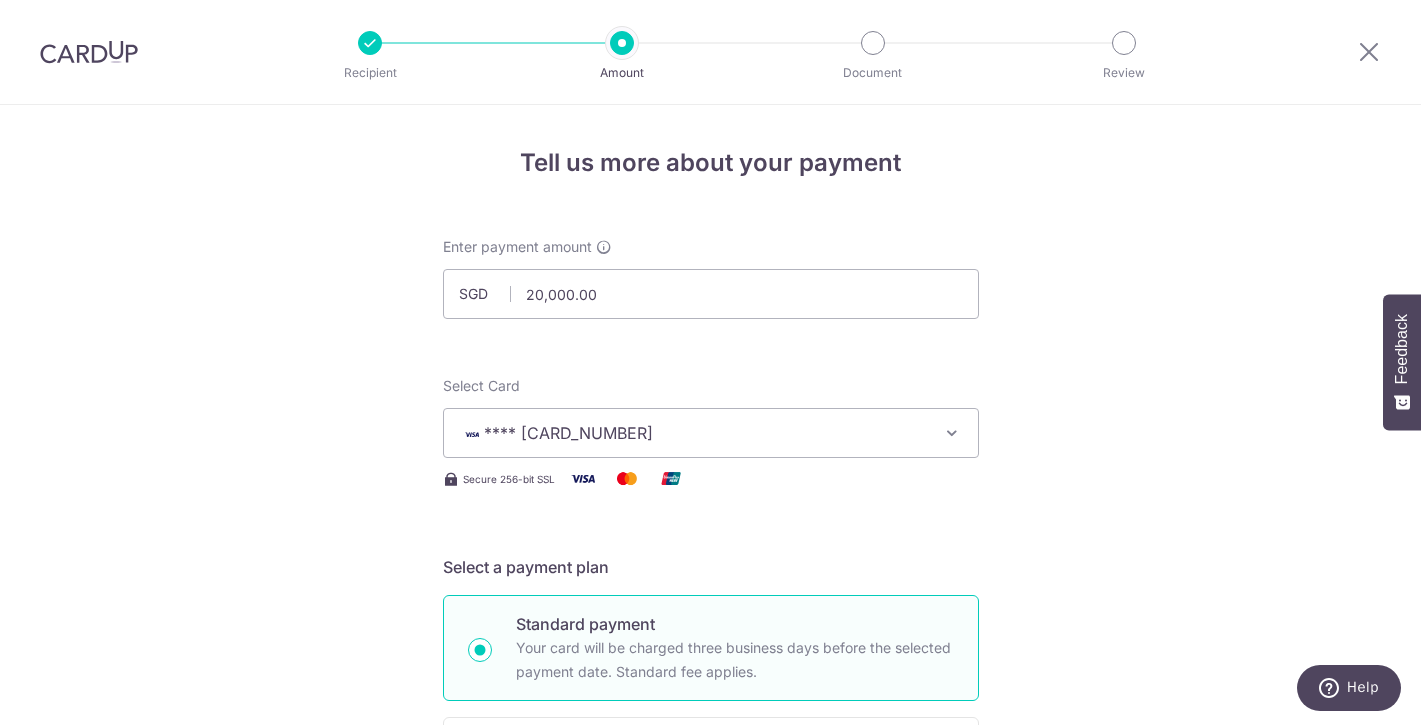 click on "Tell us more about your payment
Enter payment amount
SGD
20,000.00
20000.00
Select Card
**** 5374
Add credit card
Your Cards
**** 5374
Secure 256-bit SSL
Text
New card details
Card
Secure 256-bit SSL" at bounding box center [710, 1076] 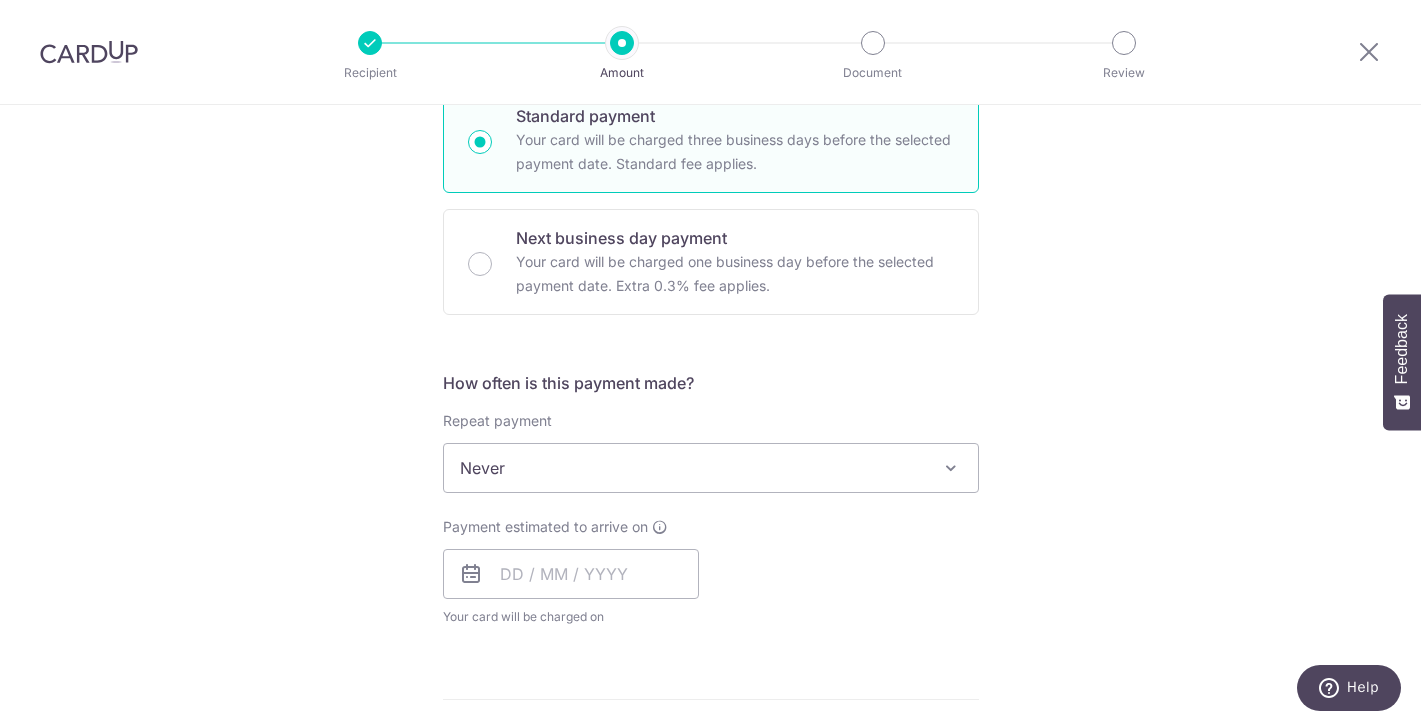 scroll, scrollTop: 513, scrollLeft: 0, axis: vertical 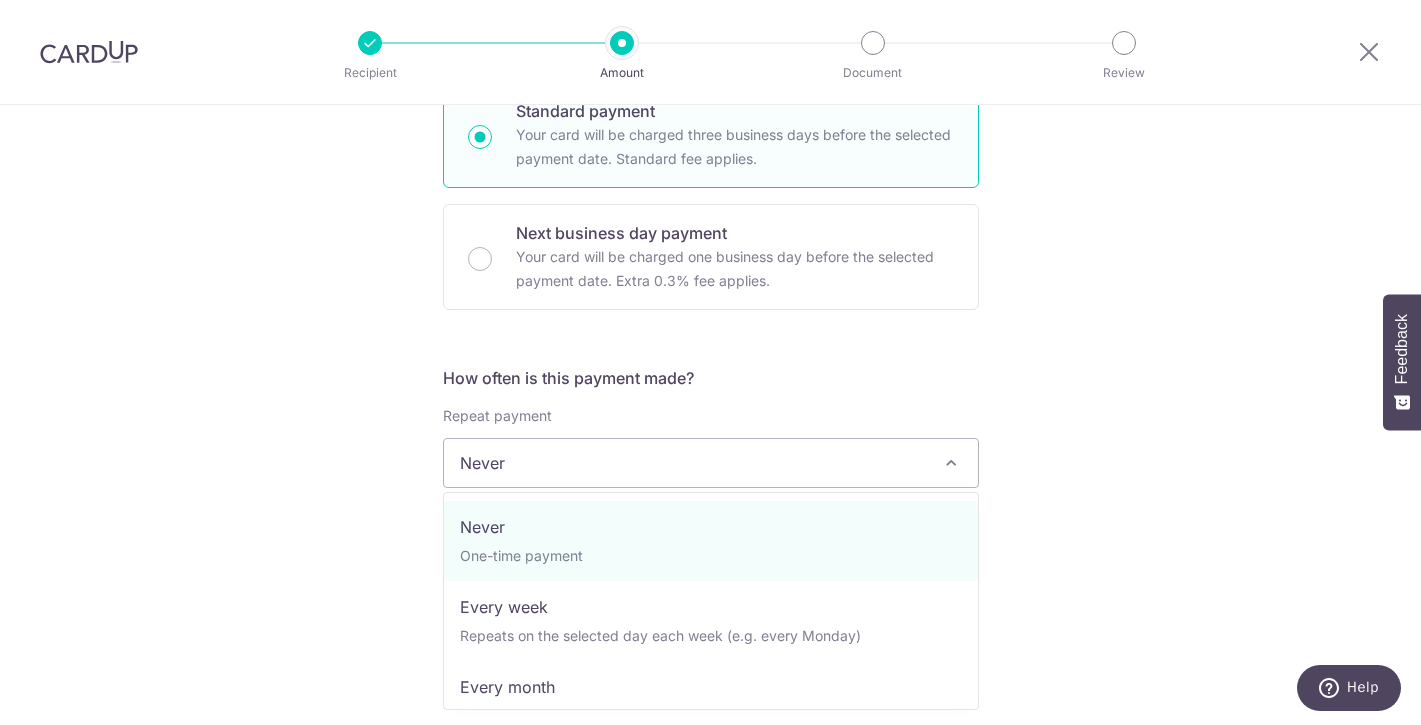 click on "Never" at bounding box center [711, 463] 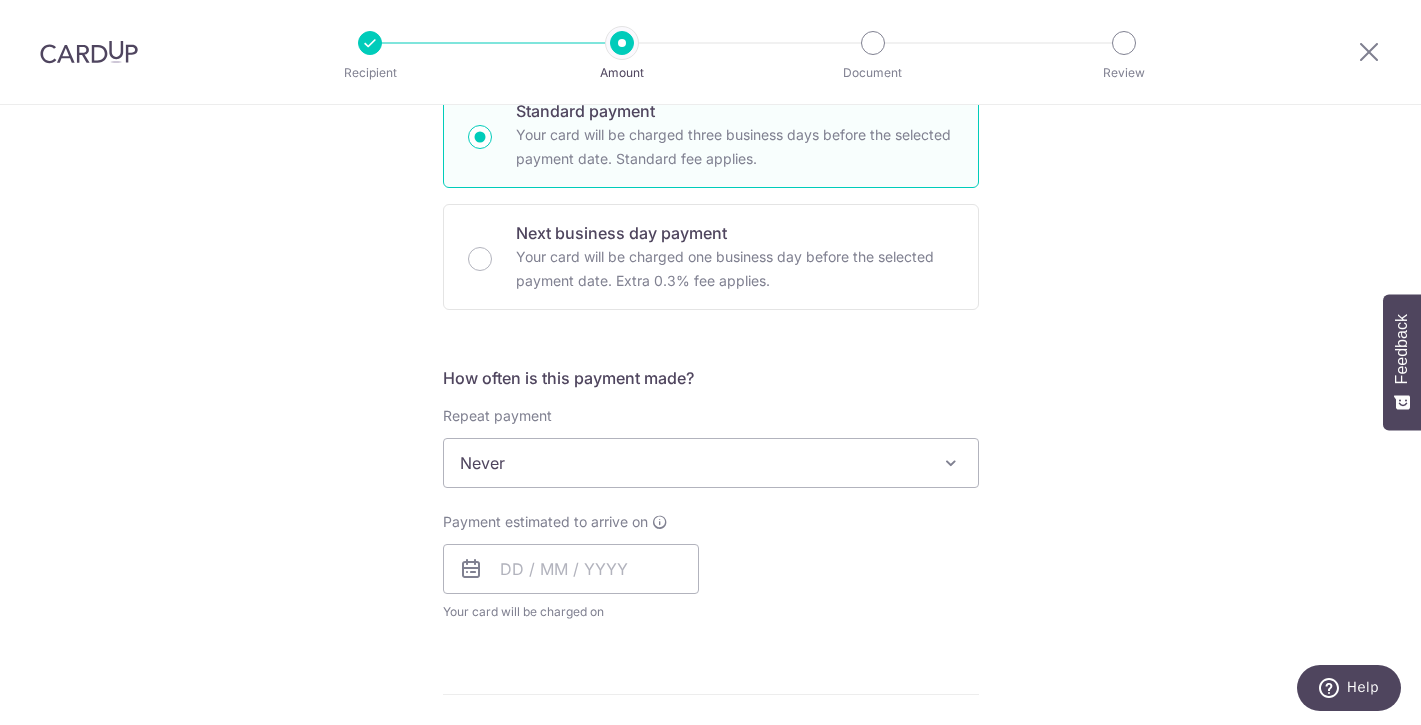 click on "Tell us more about your payment
Enter payment amount
SGD
20,000.00
20000.00
Select Card
**** 5374
Add credit card
Your Cards
**** 5374
Secure 256-bit SSL
Text
New card details
Card
Secure 256-bit SSL" at bounding box center (710, 563) 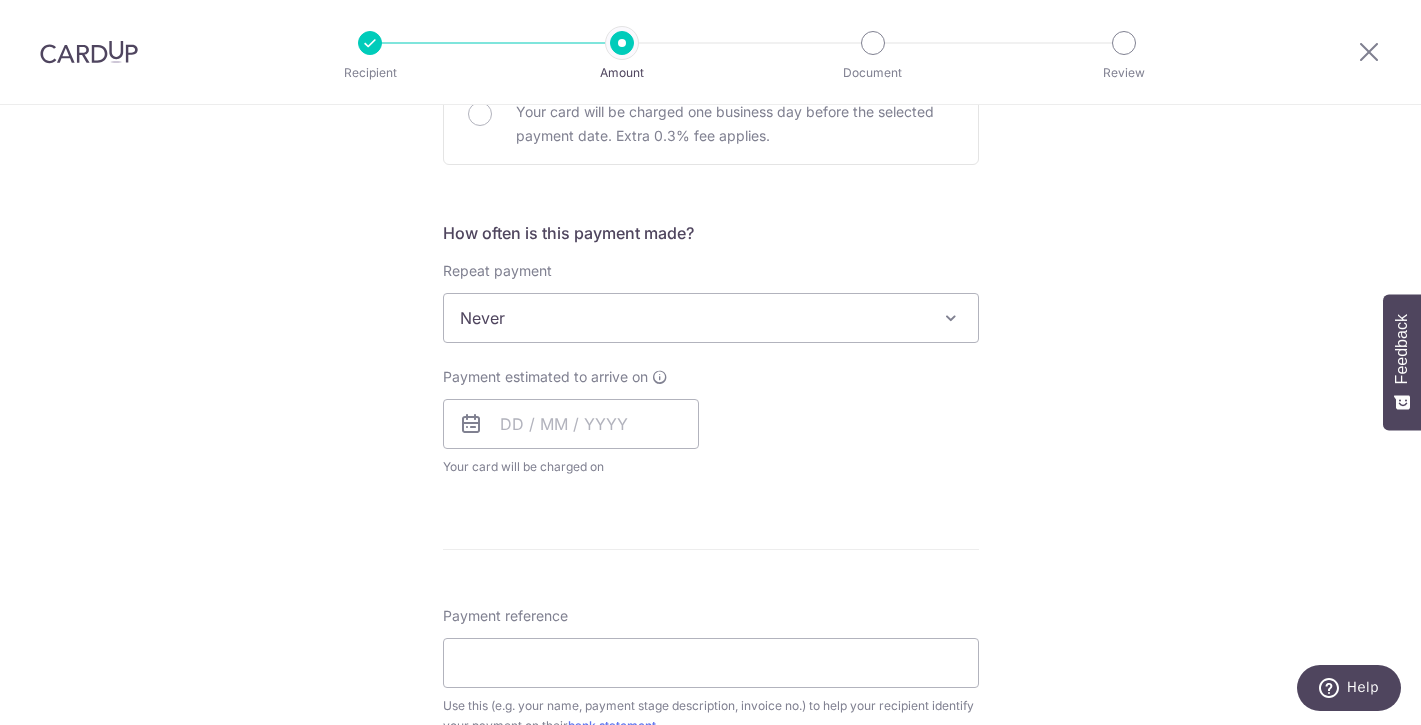 scroll, scrollTop: 724, scrollLeft: 0, axis: vertical 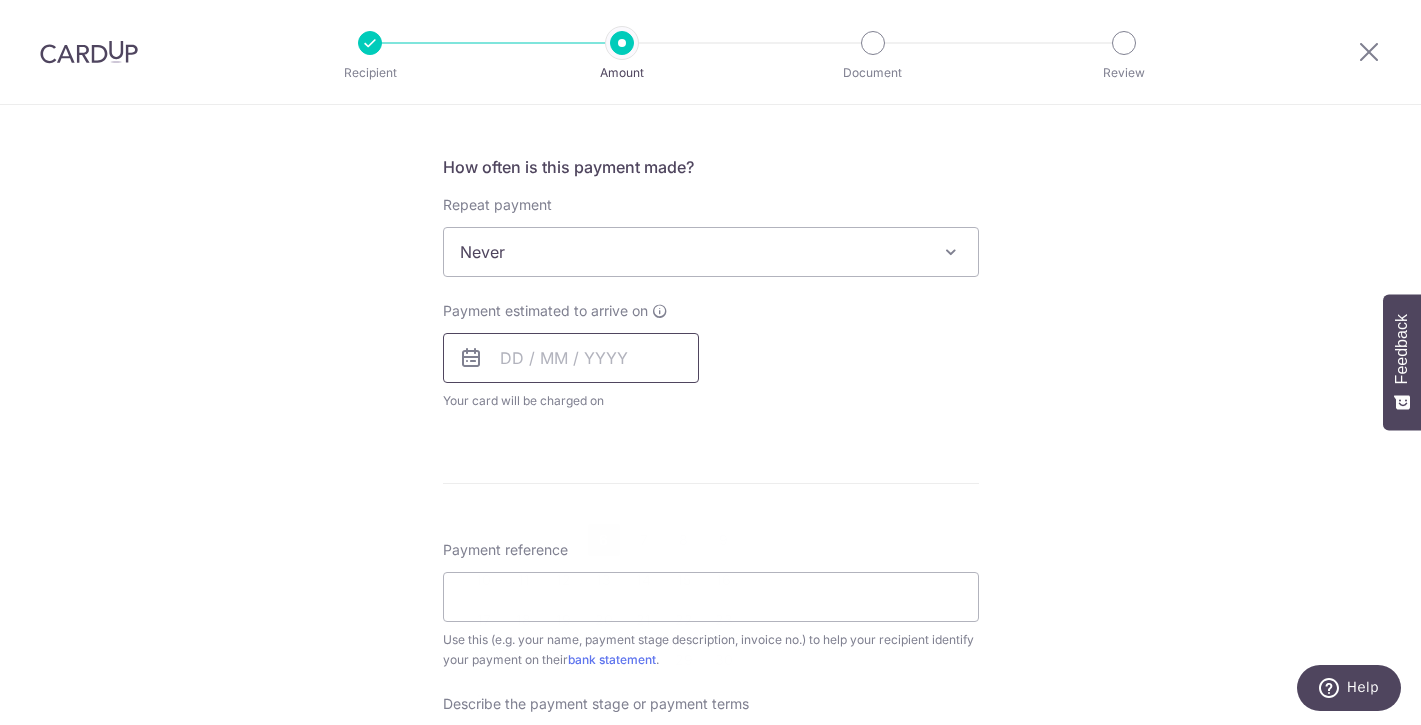 click at bounding box center [571, 358] 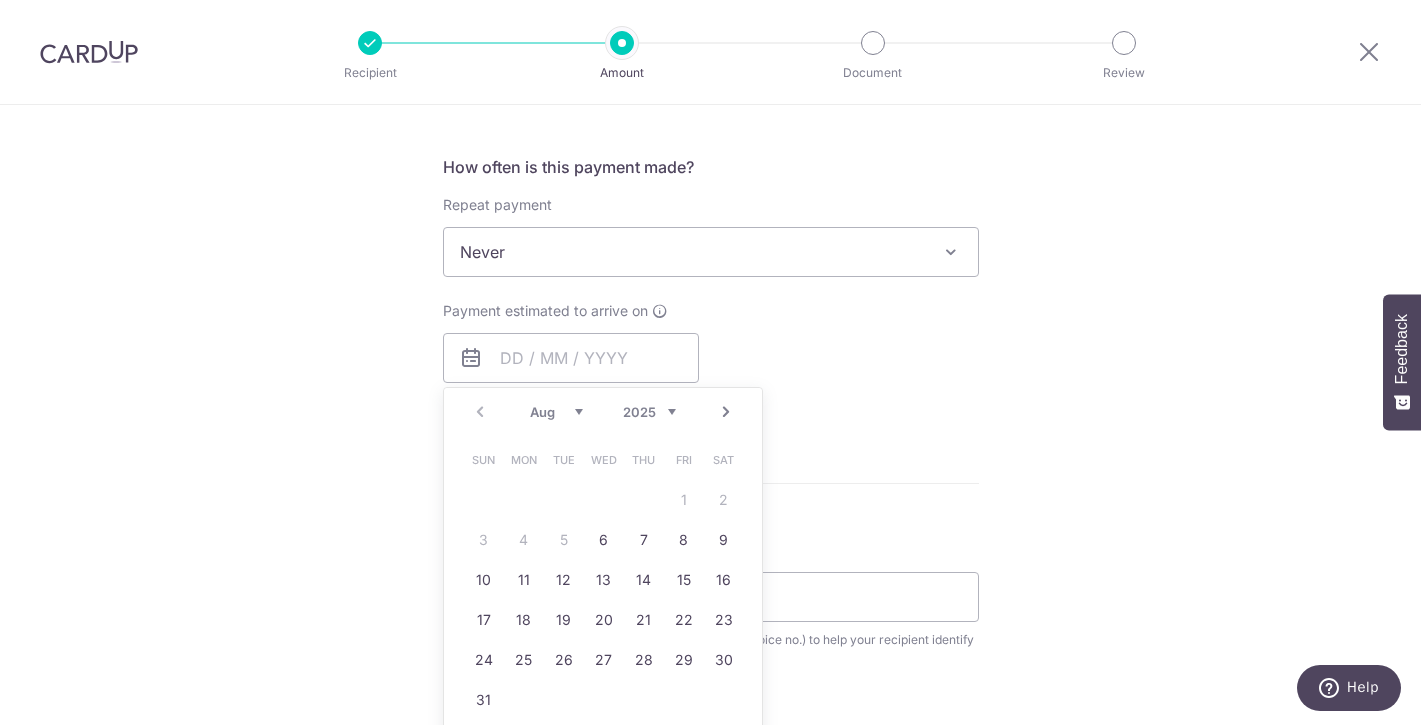 click on "Sun Mon Tue Wed Thu Fri Sat           1 2 3 4 5 6 7 8 9 10 11 12 13 14 15 16 17 18 19 20 21 22 23 24 25 26 27 28 29 30 31" at bounding box center [604, 580] 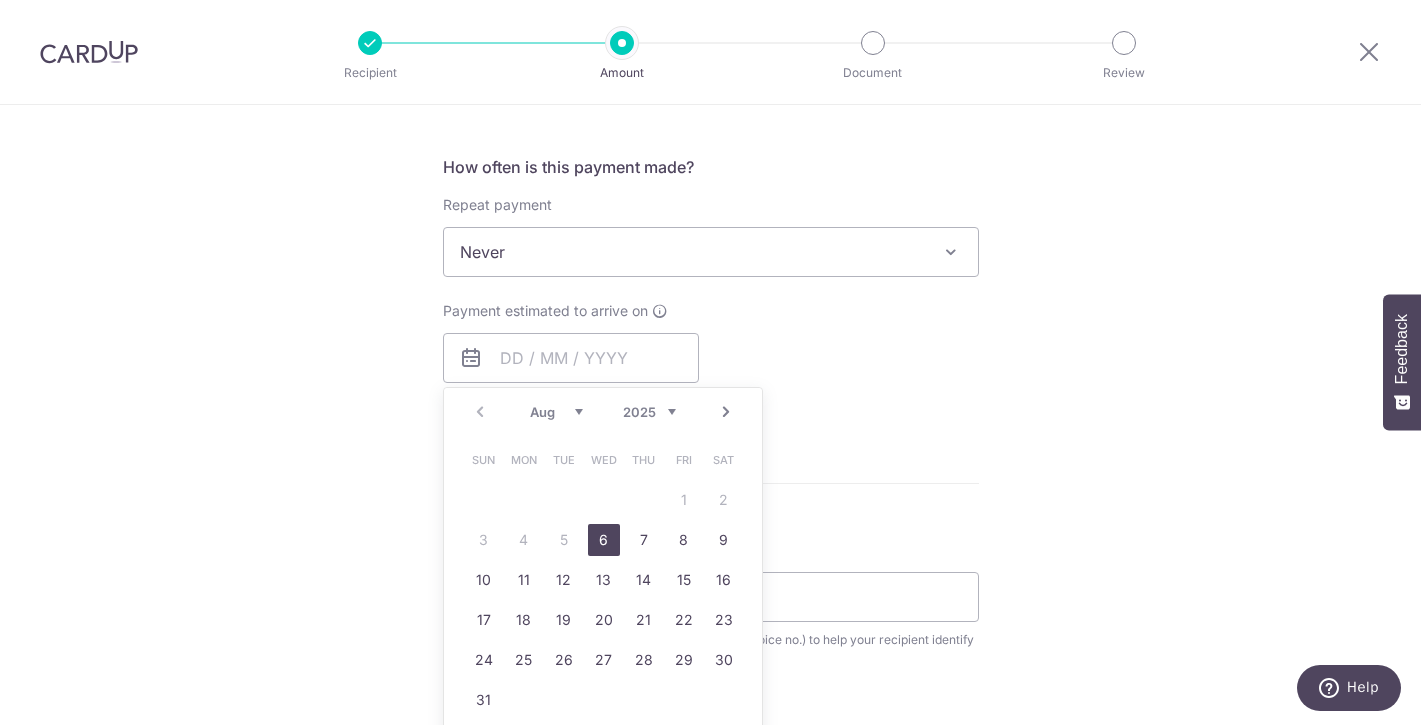 click on "6" at bounding box center [604, 540] 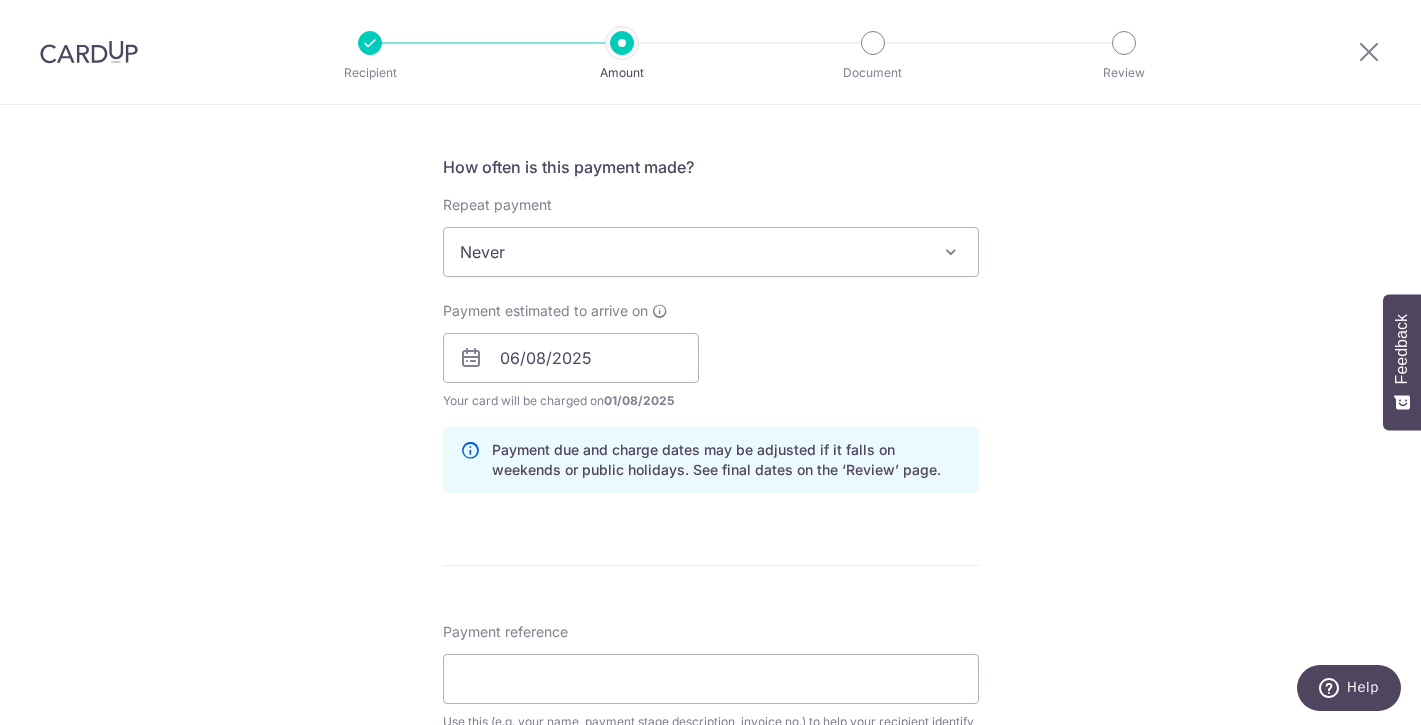 click on "Tell us more about your payment
Enter payment amount
SGD
20,000.00
20000.00
Select Card
**** 5374
Add credit card
Your Cards
**** 5374
Secure 256-bit SSL
Text
New card details
Card
Secure 256-bit SSL" at bounding box center (710, 393) 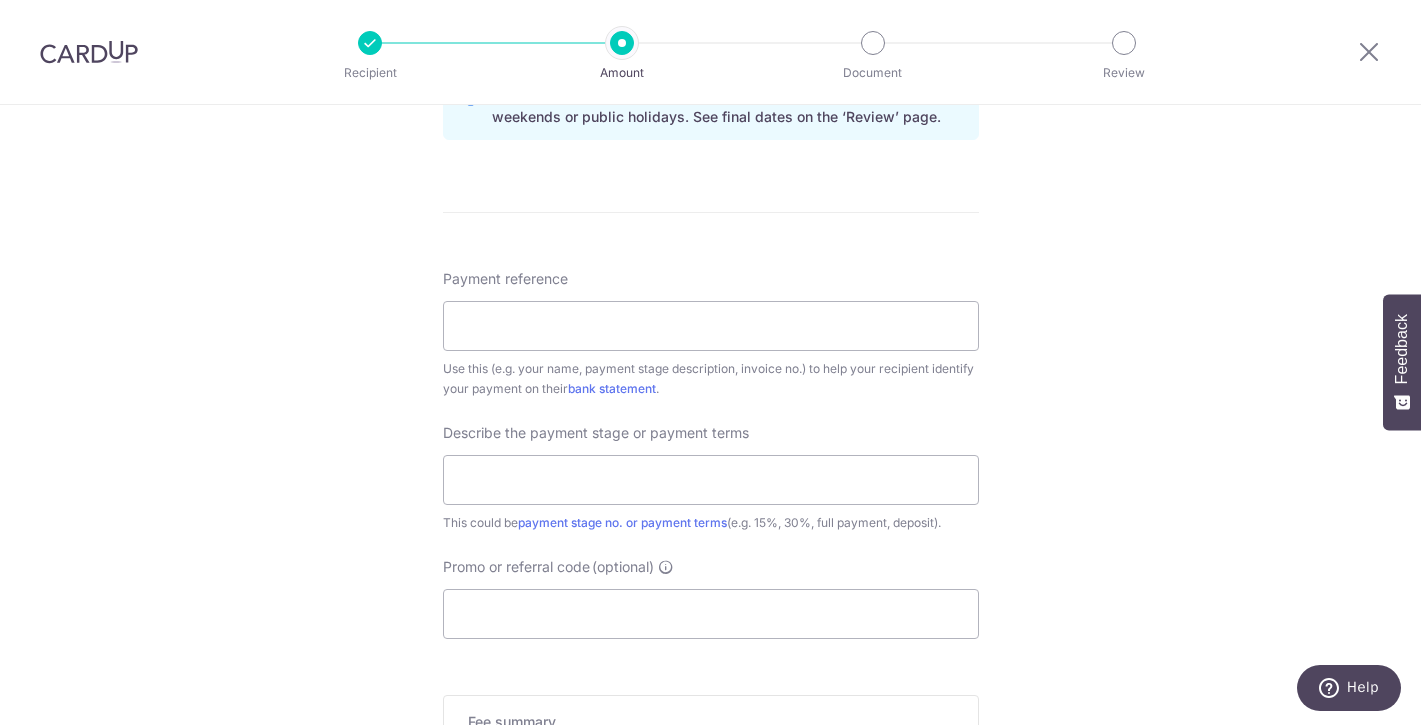scroll, scrollTop: 1089, scrollLeft: 0, axis: vertical 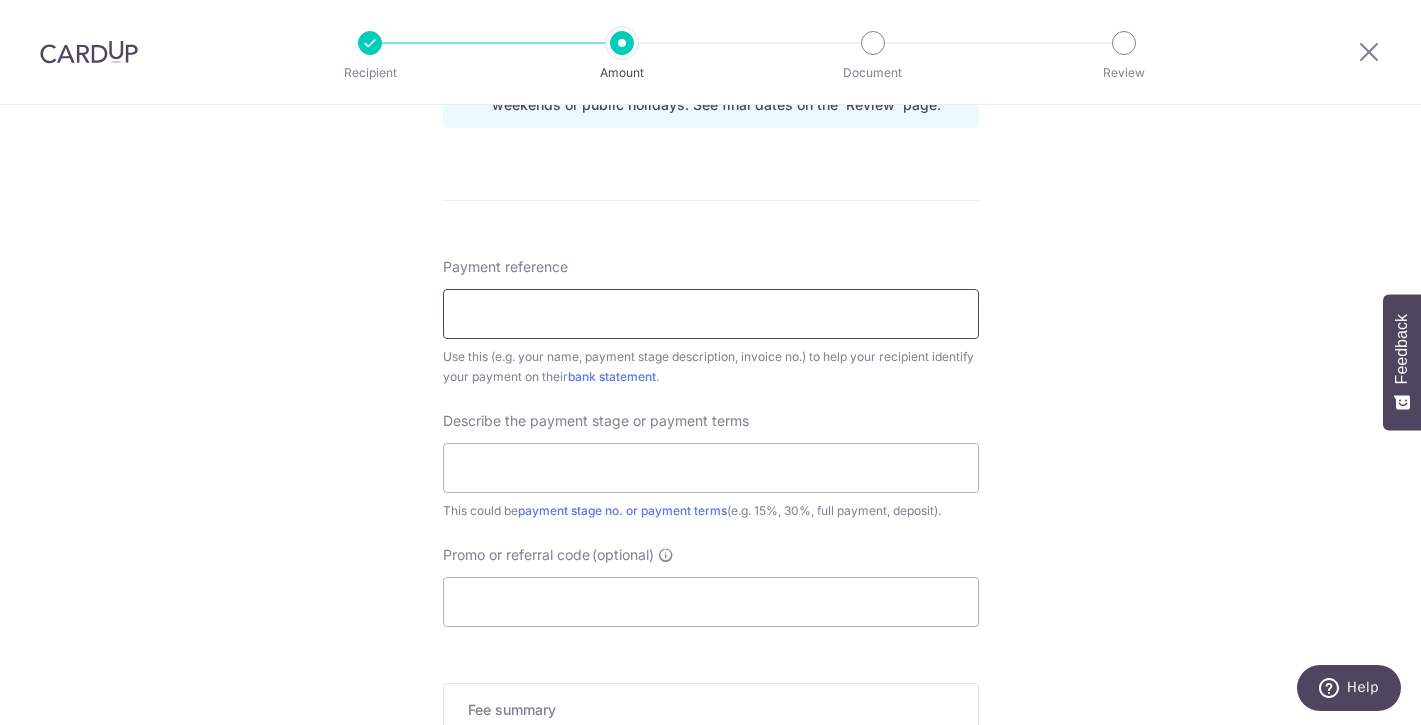 click on "Payment reference" at bounding box center (711, 314) 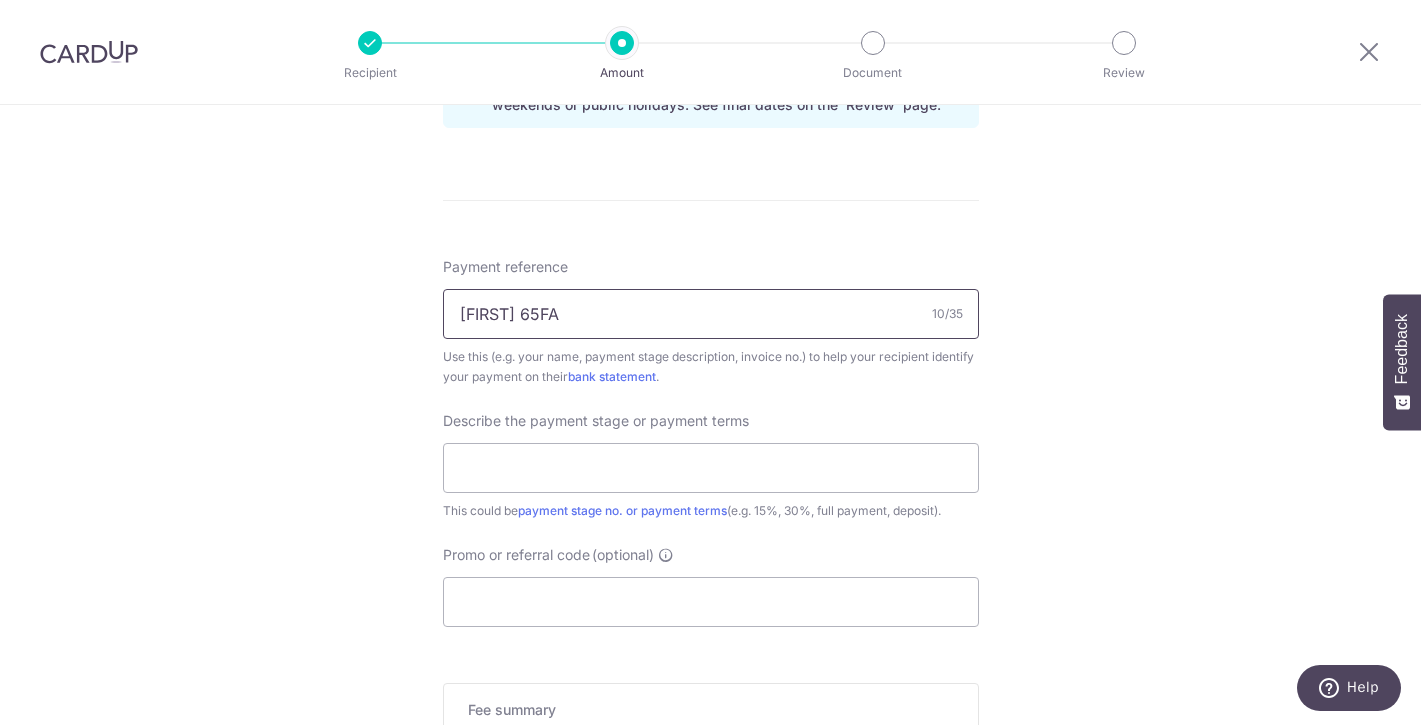 drag, startPoint x: 507, startPoint y: 316, endPoint x: 378, endPoint y: 313, distance: 129.03488 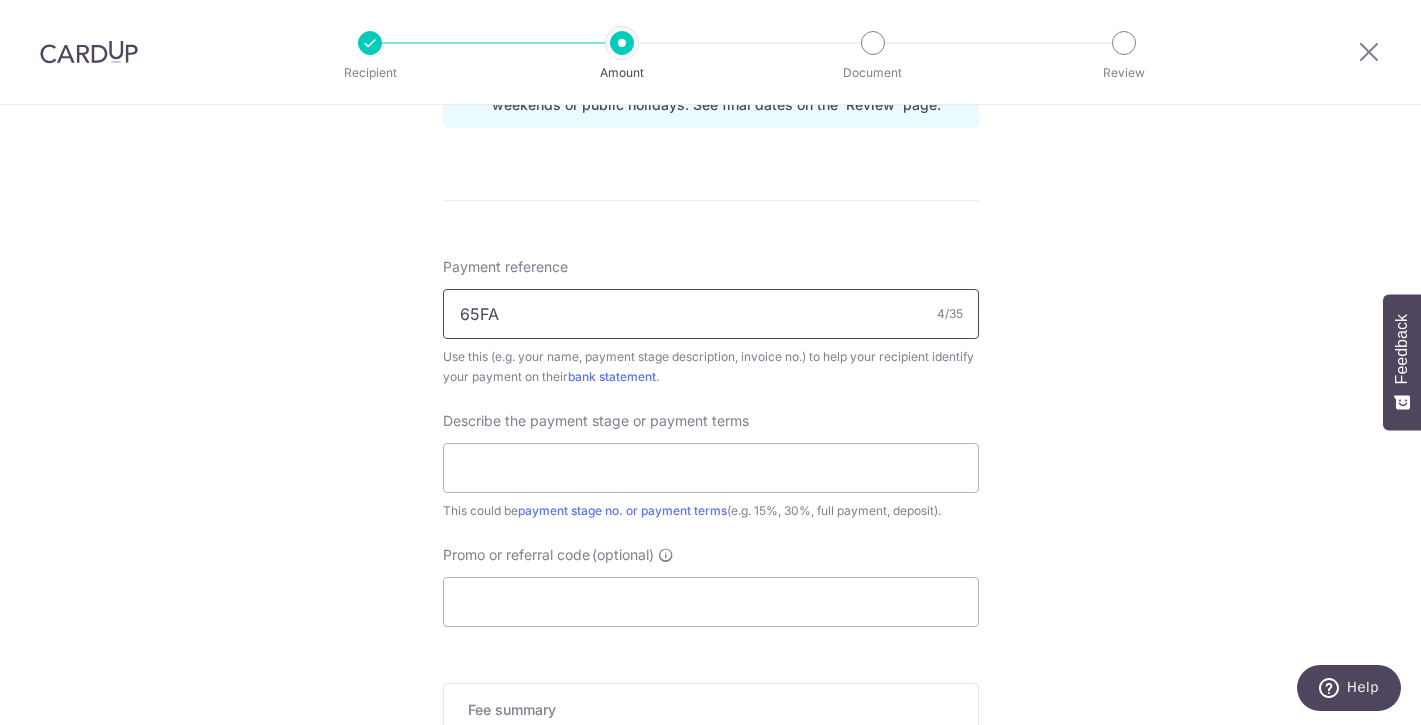click on "65FA" at bounding box center (711, 314) 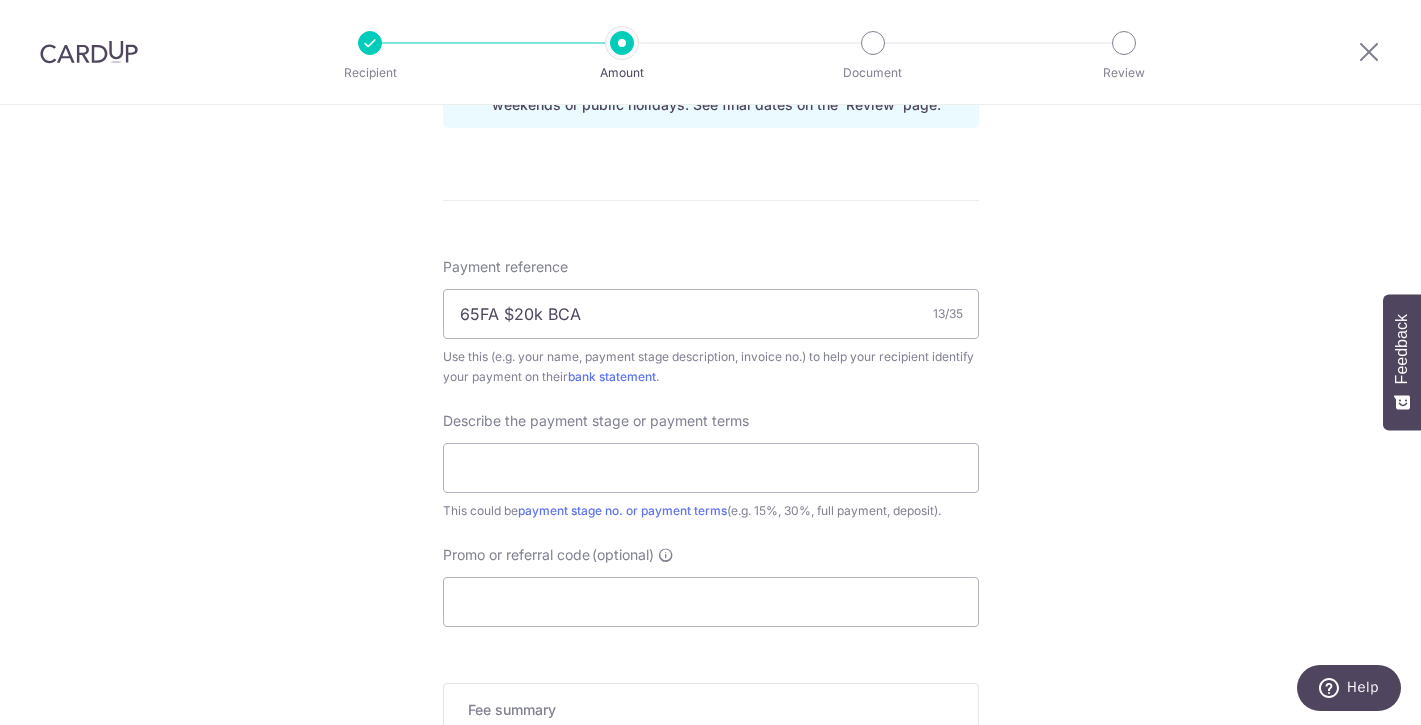 click on "Tell us more about your payment
Enter payment amount
SGD
20,000.00
20000.00
Select Card
**** 5374
Add credit card
Your Cards
**** 5374
Secure 256-bit SSL
Text
New card details
Card
Secure 256-bit SSL" at bounding box center [710, 28] 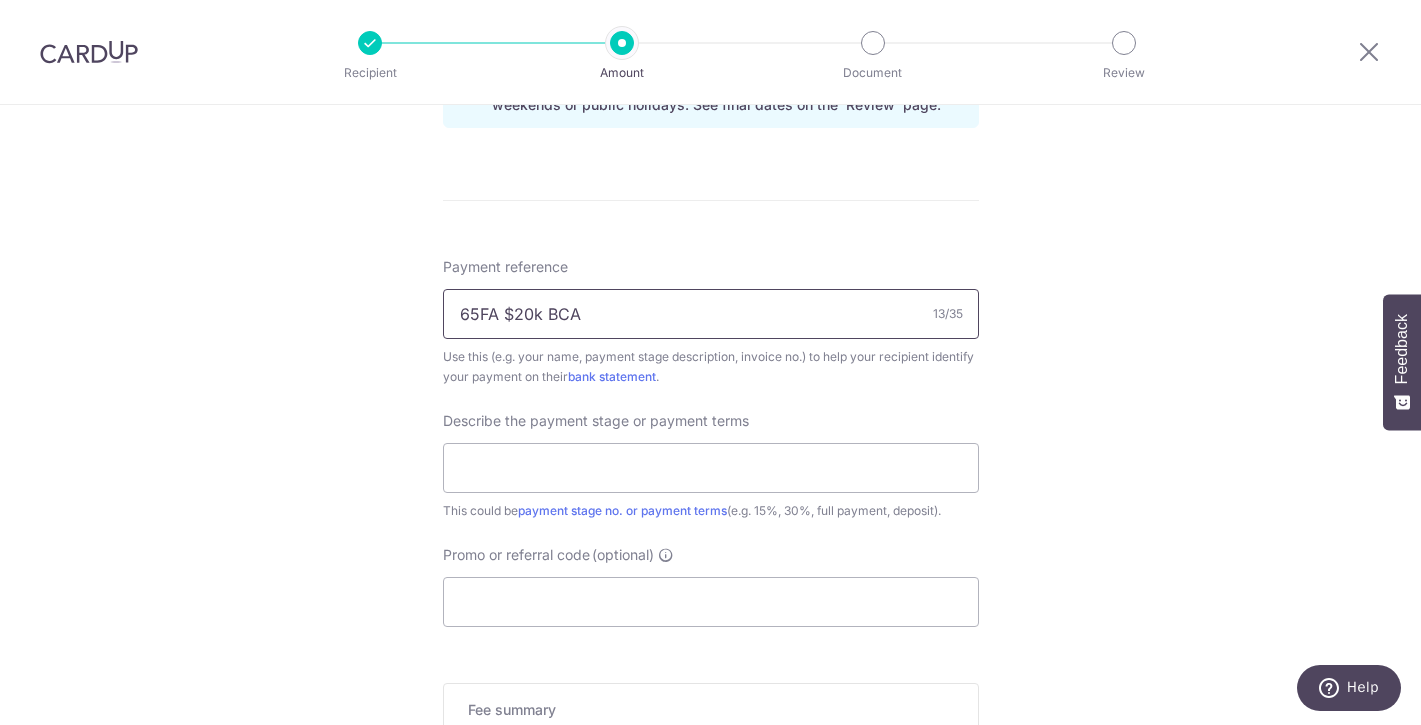 click on "65FA $20k BCA" at bounding box center [711, 314] 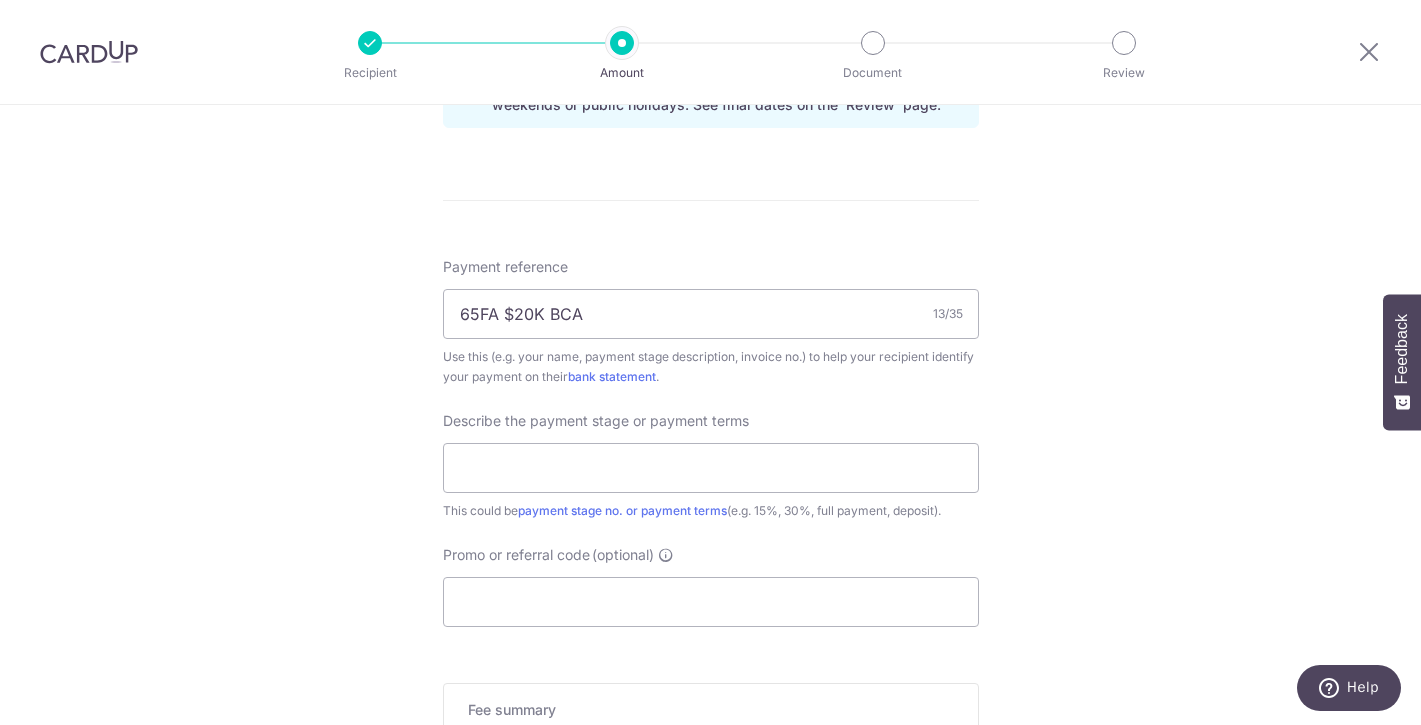 click on "Tell us more about your payment
Enter payment amount
SGD
20,000.00
20000.00
Select Card
**** 5374
Add credit card
Your Cards
**** 5374
Secure 256-bit SSL
Text
New card details
Card
Secure 256-bit SSL" at bounding box center (710, 28) 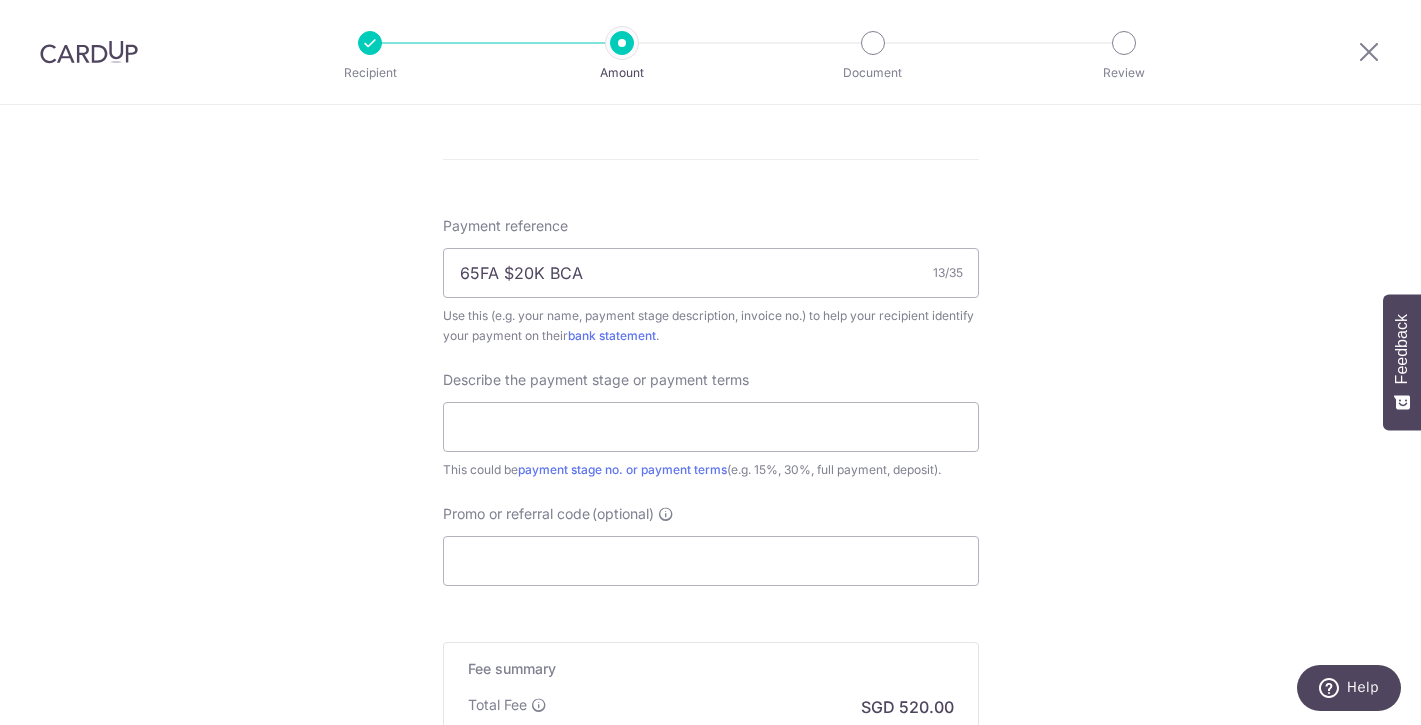 scroll, scrollTop: 1129, scrollLeft: 0, axis: vertical 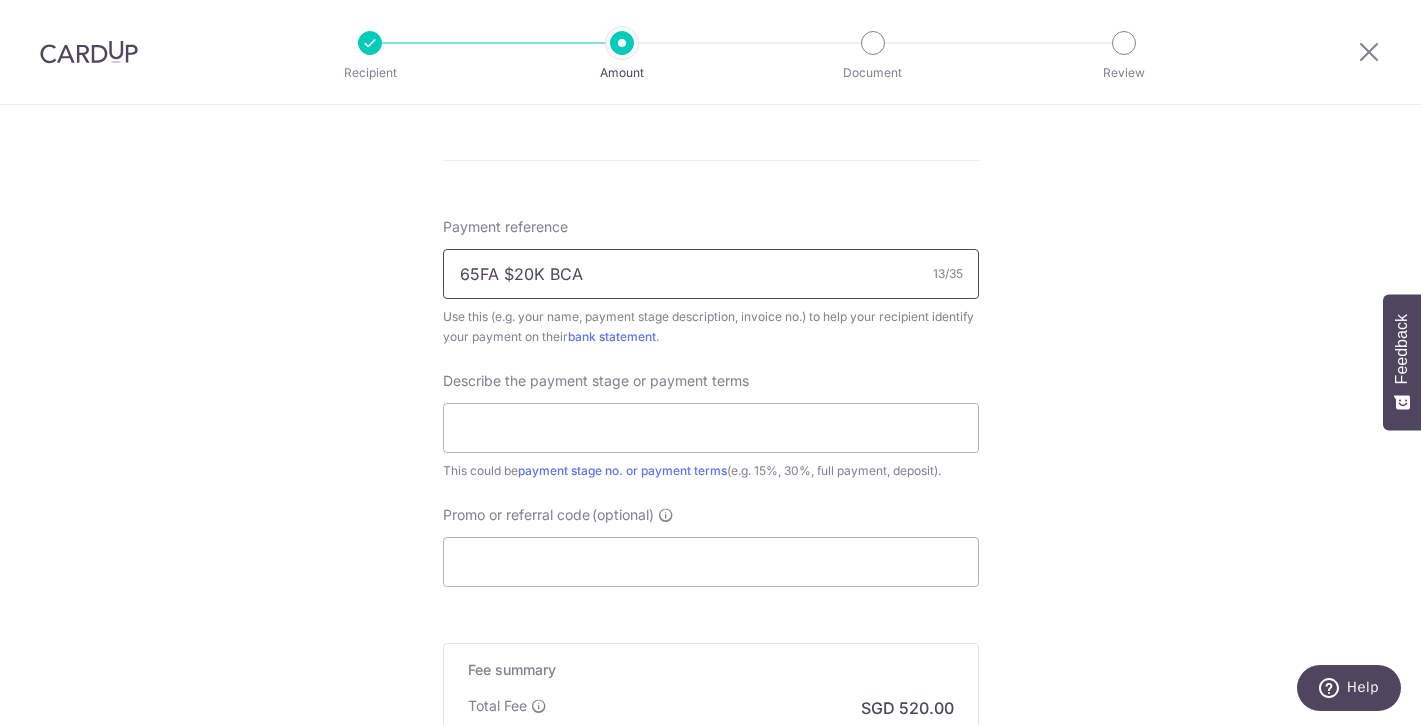 click on "65FA $20K BCA" at bounding box center [711, 274] 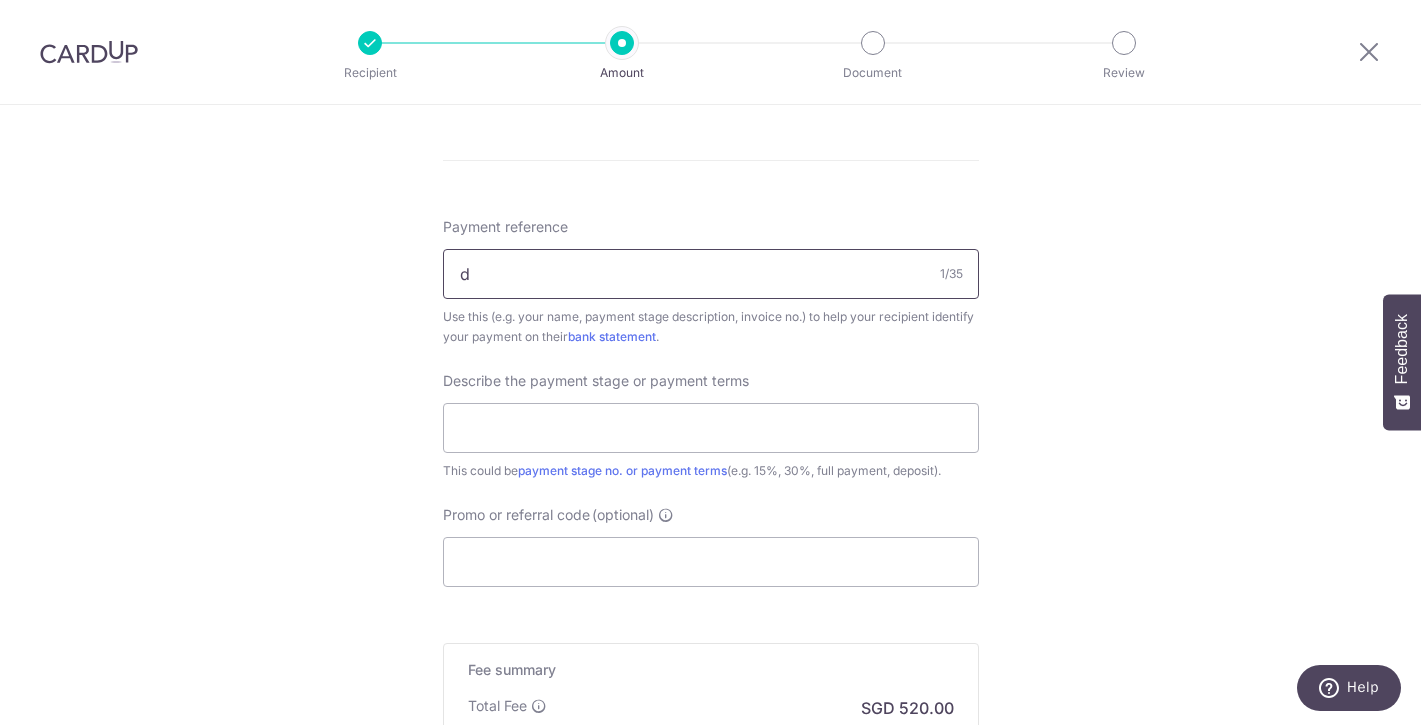 type on "David 65FA" 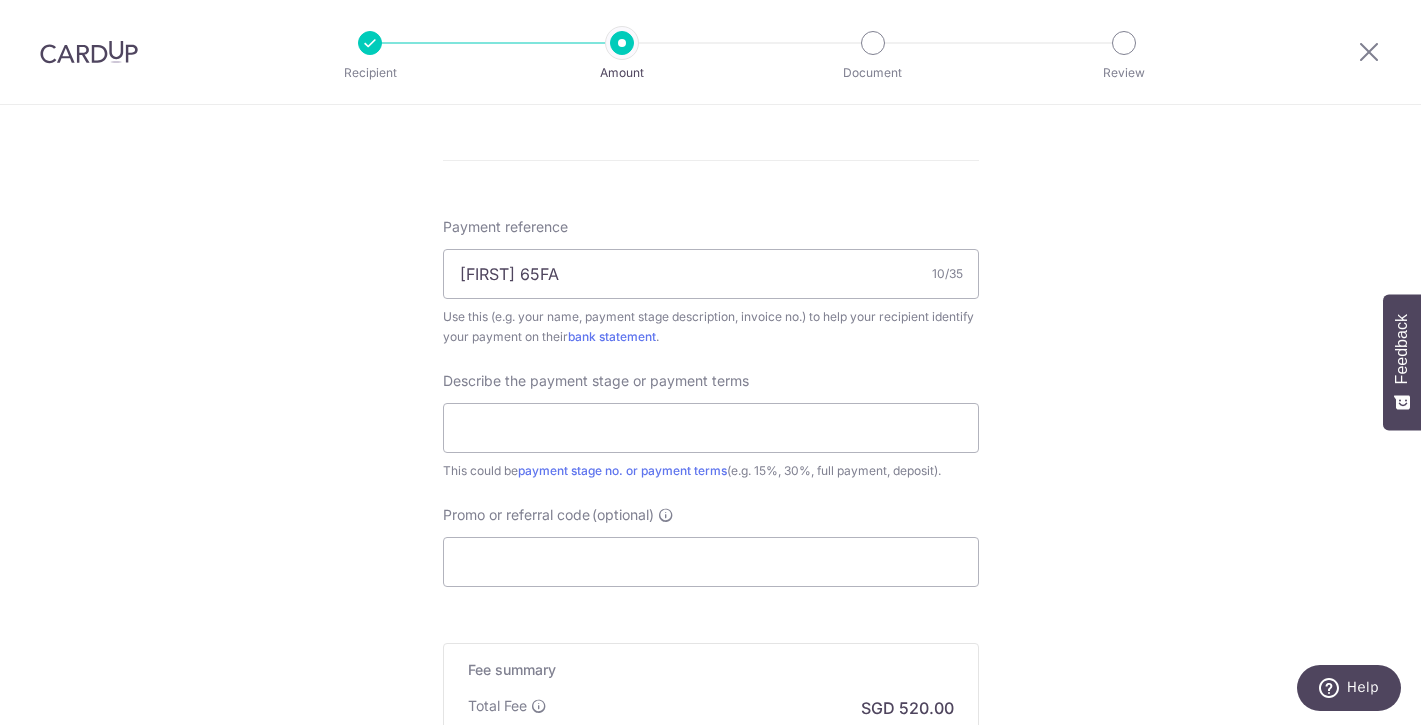 click on "Tell us more about your payment
Enter payment amount
SGD
20,000.00
20000.00
Select Card
**** 5374
Add credit card
Your Cards
**** 5374
Secure 256-bit SSL
Text
New card details
Card
Secure 256-bit SSL" at bounding box center [710, -12] 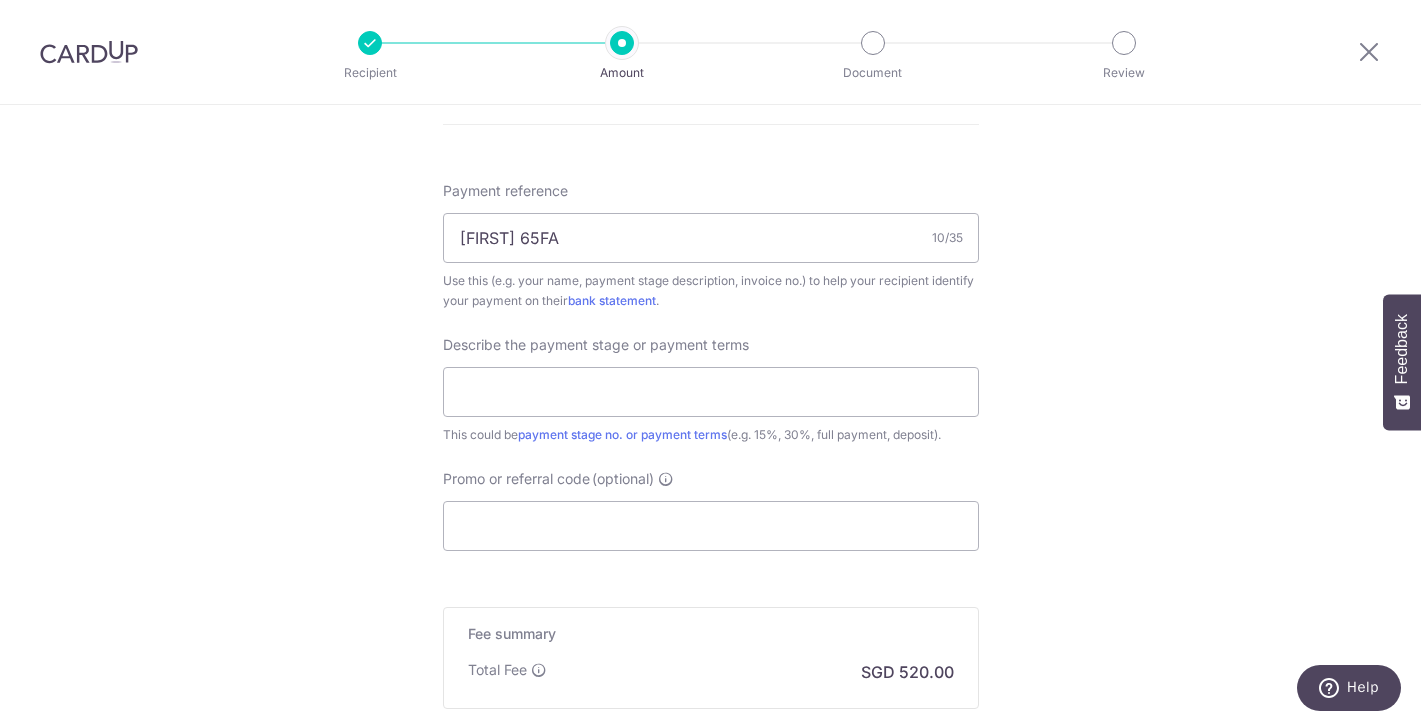 scroll, scrollTop: 1177, scrollLeft: 0, axis: vertical 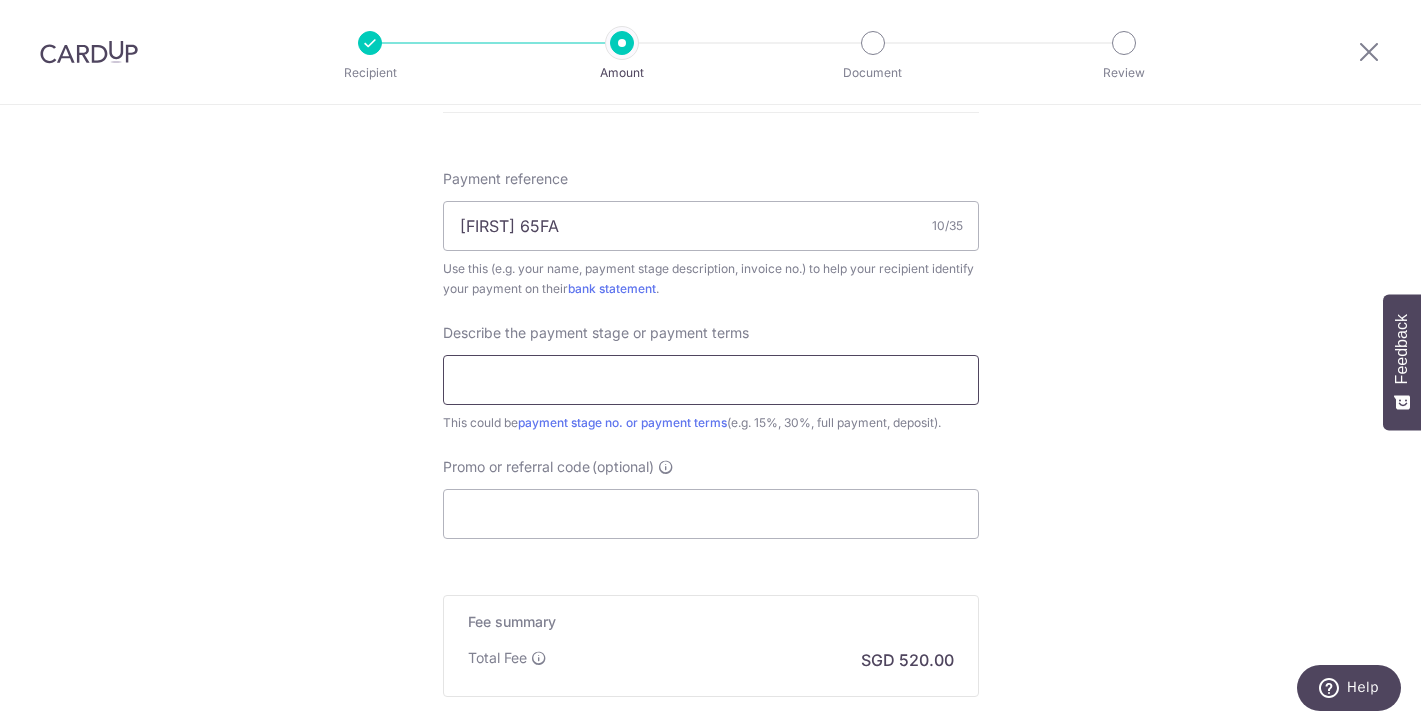 click at bounding box center (711, 380) 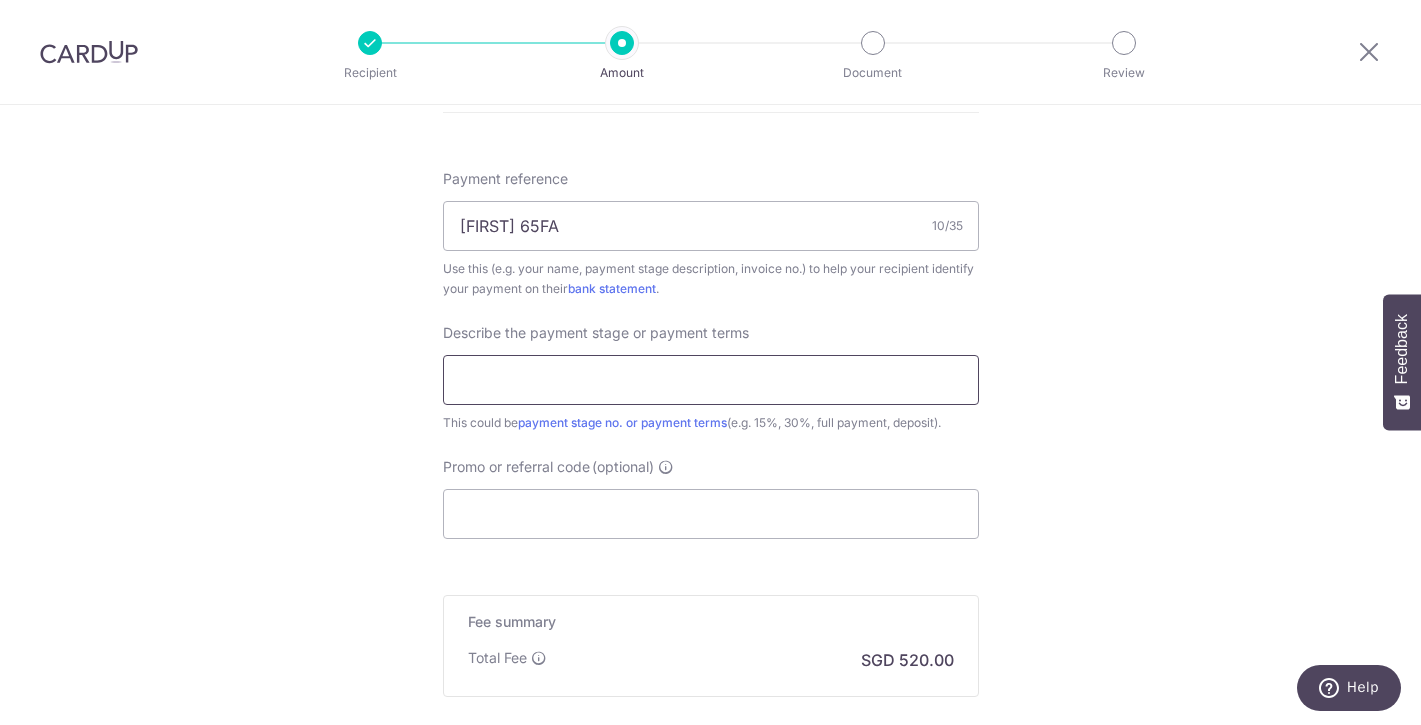 paste on "65FA $20K BCA" 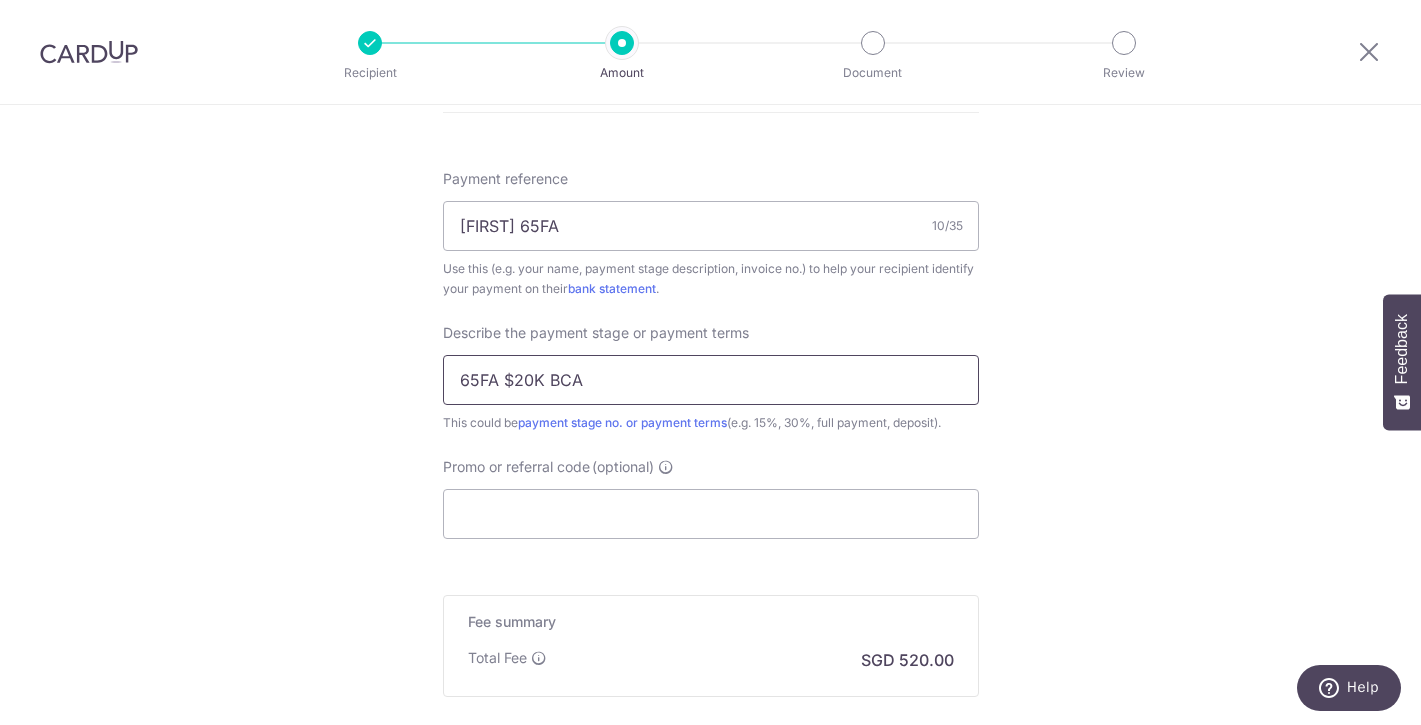 type on "65FA $20K BCA" 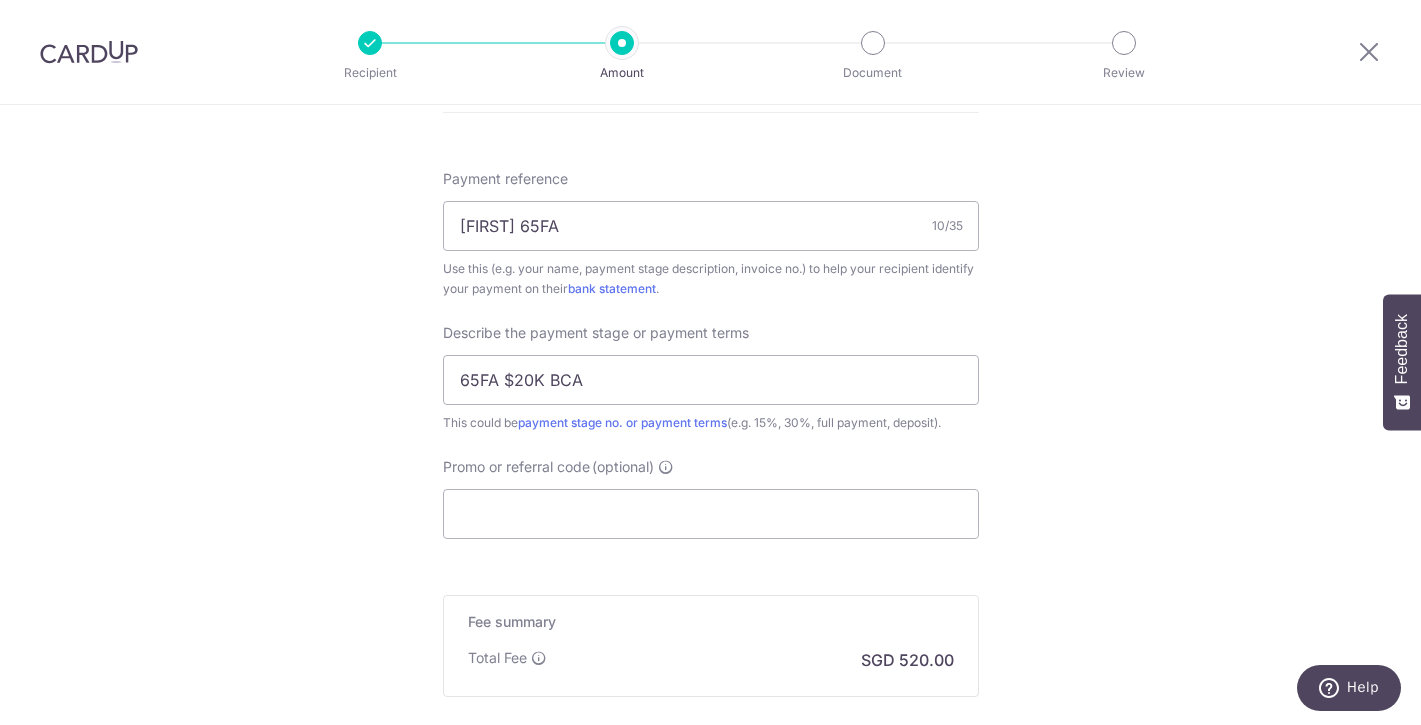 click on "Tell us more about your payment
Enter payment amount
SGD
20,000.00
20000.00
Select Card
**** 5374
Add credit card
Your Cards
**** 5374
Secure 256-bit SSL
Text
New card details
Card
Secure 256-bit SSL" at bounding box center [710, -60] 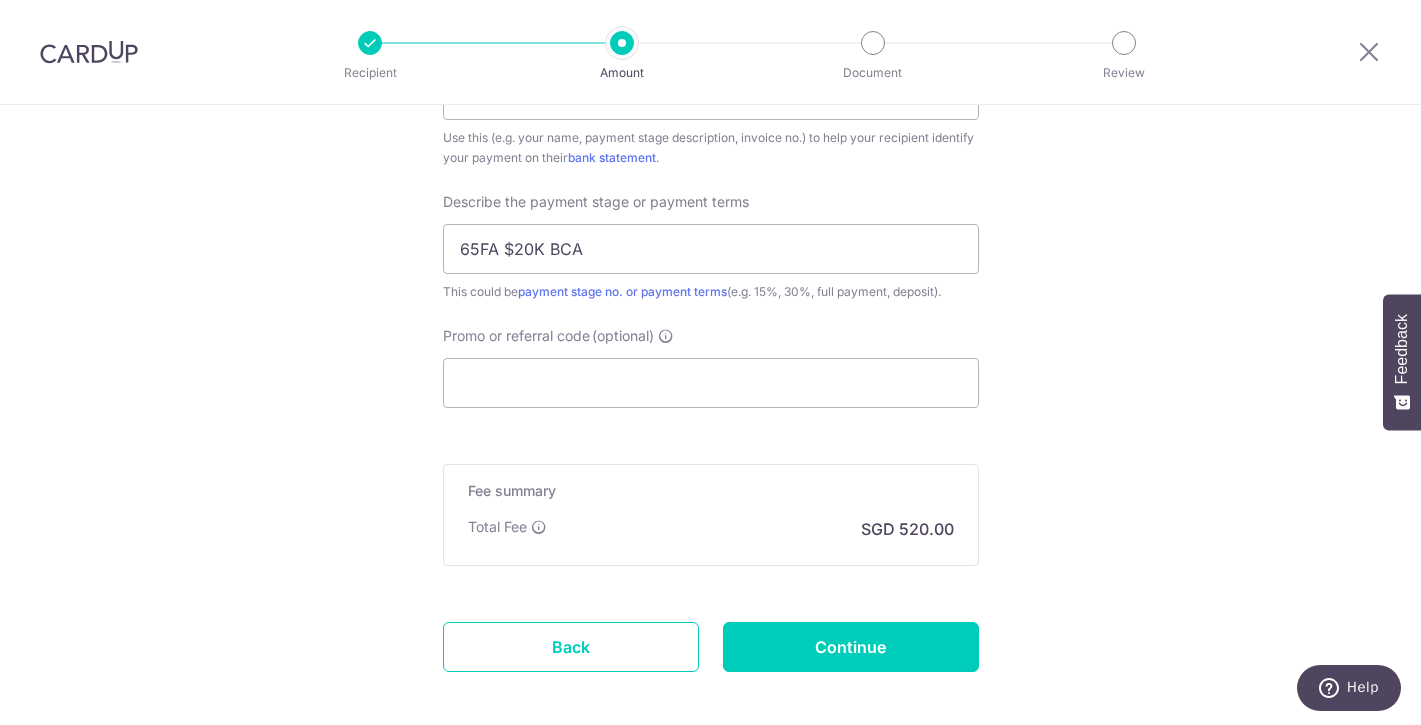 scroll, scrollTop: 1309, scrollLeft: 0, axis: vertical 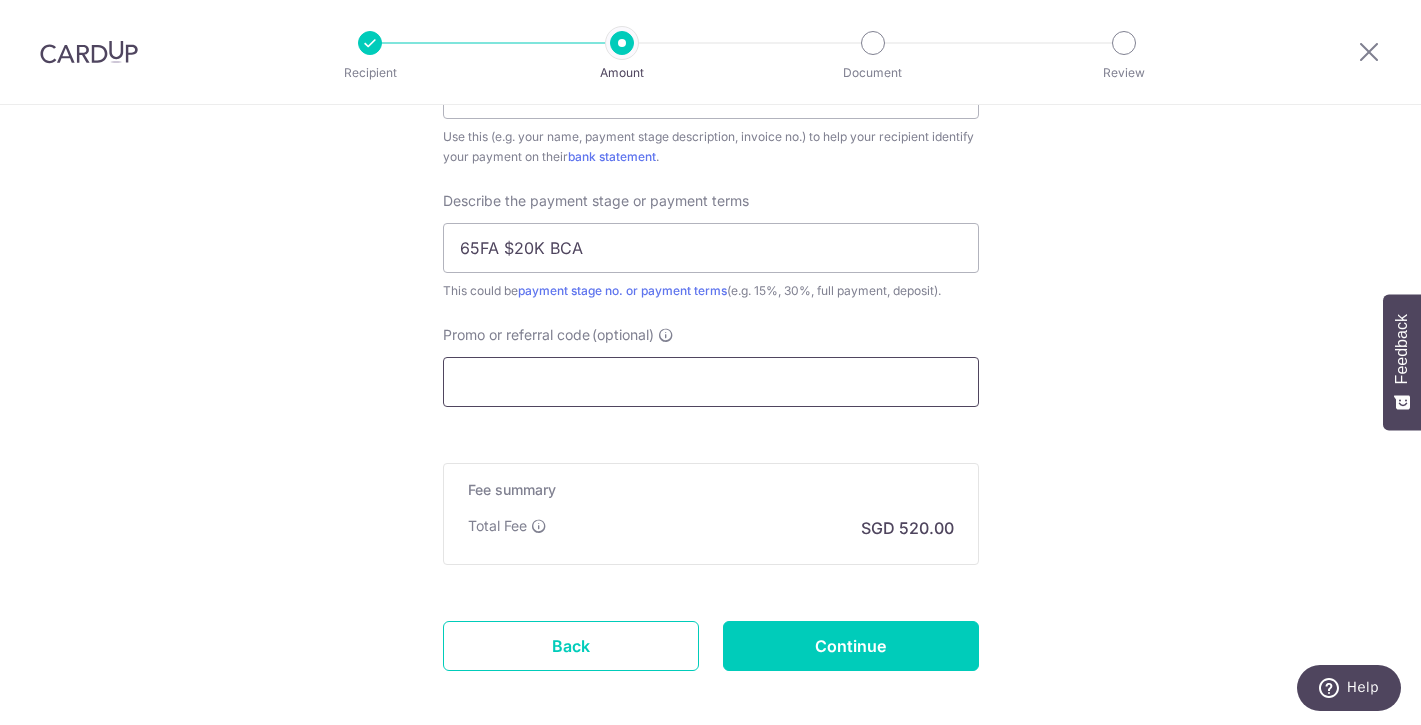 click on "Promo or referral code
(optional)" at bounding box center [711, 382] 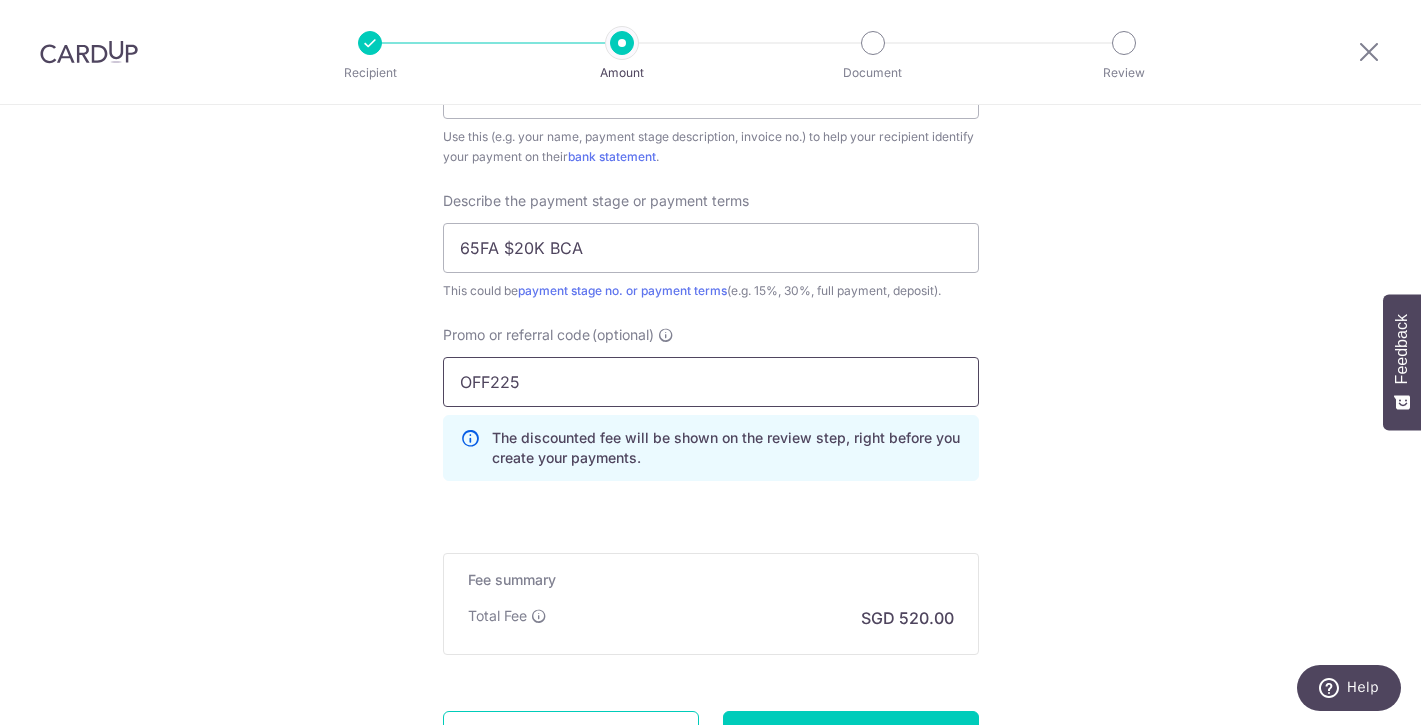type on "OFF225" 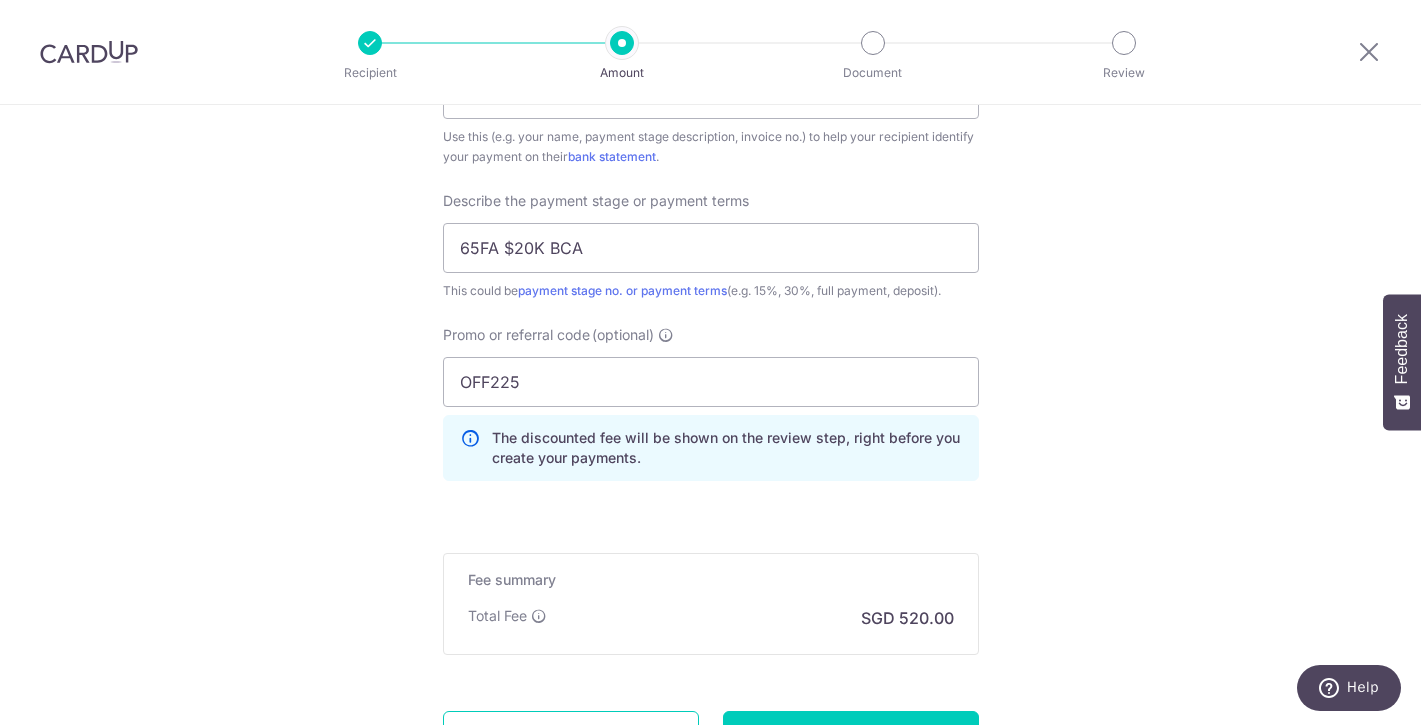 click on "Tell us more about your payment
Enter payment amount
SGD
20,000.00
20000.00
Select Card
**** 5374
Add credit card
Your Cards
**** 5374
Secure 256-bit SSL
Text
New card details
Card
Secure 256-bit SSL" at bounding box center (710, -147) 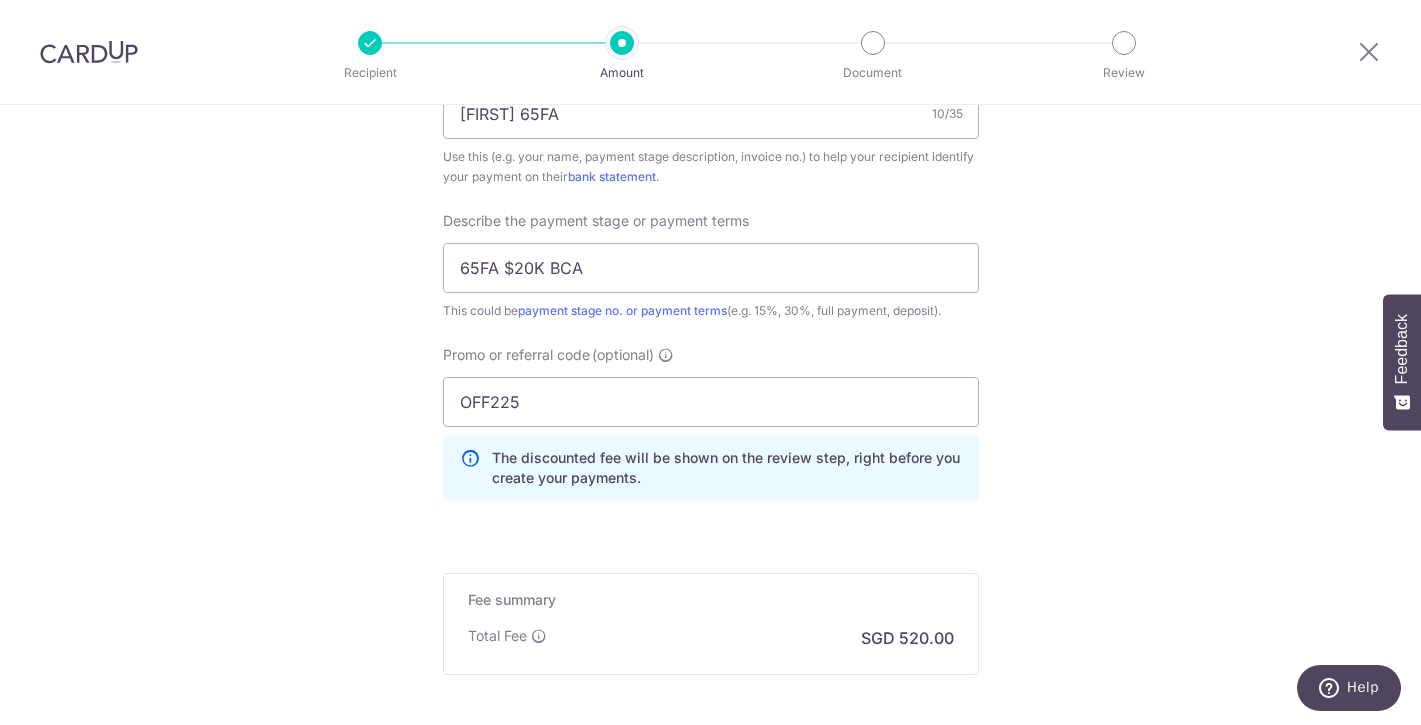 scroll, scrollTop: 1495, scrollLeft: 0, axis: vertical 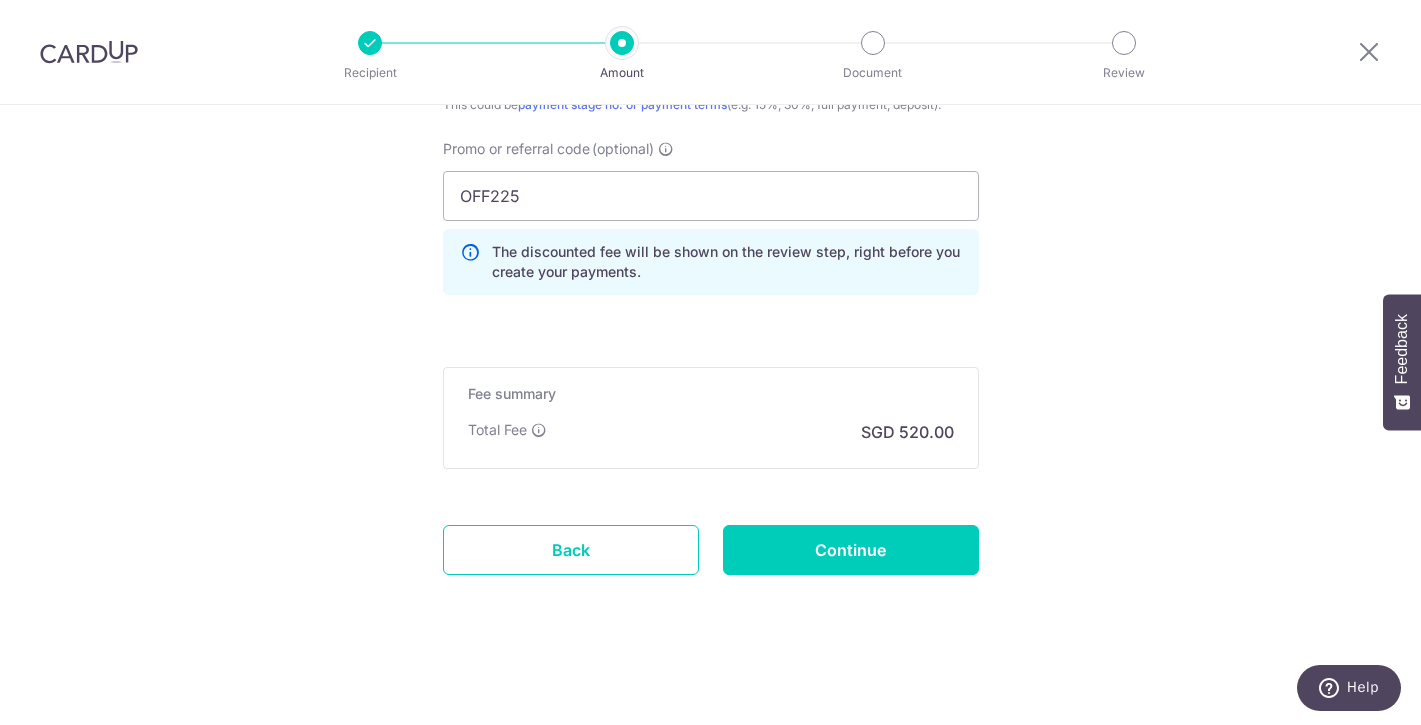 click on "Tell us more about your payment
Enter payment amount
SGD
20,000.00
20000.00
Select Card
**** 5374
Add credit card
Your Cards
**** 5374
Secure 256-bit SSL
Text
New card details
Card
Secure 256-bit SSL" at bounding box center (710, -333) 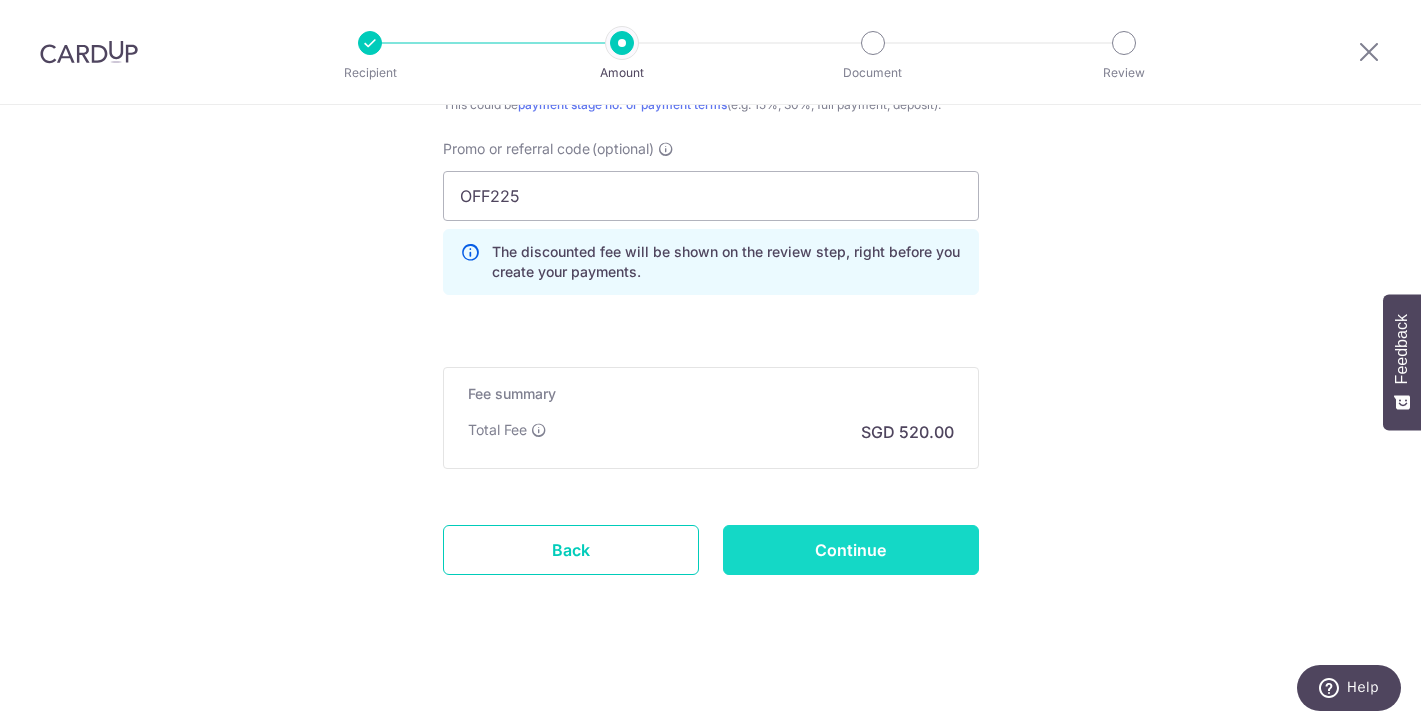 click on "Continue" at bounding box center [851, 550] 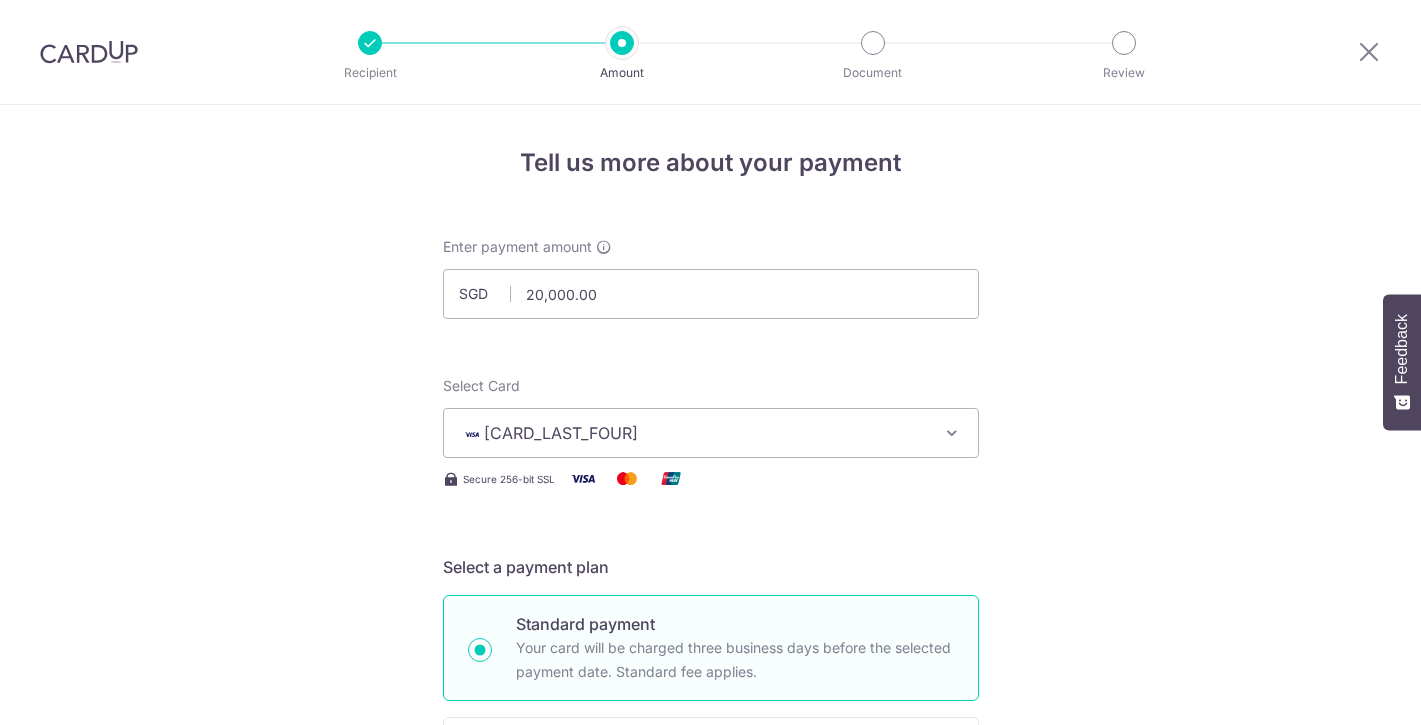 scroll, scrollTop: 0, scrollLeft: 0, axis: both 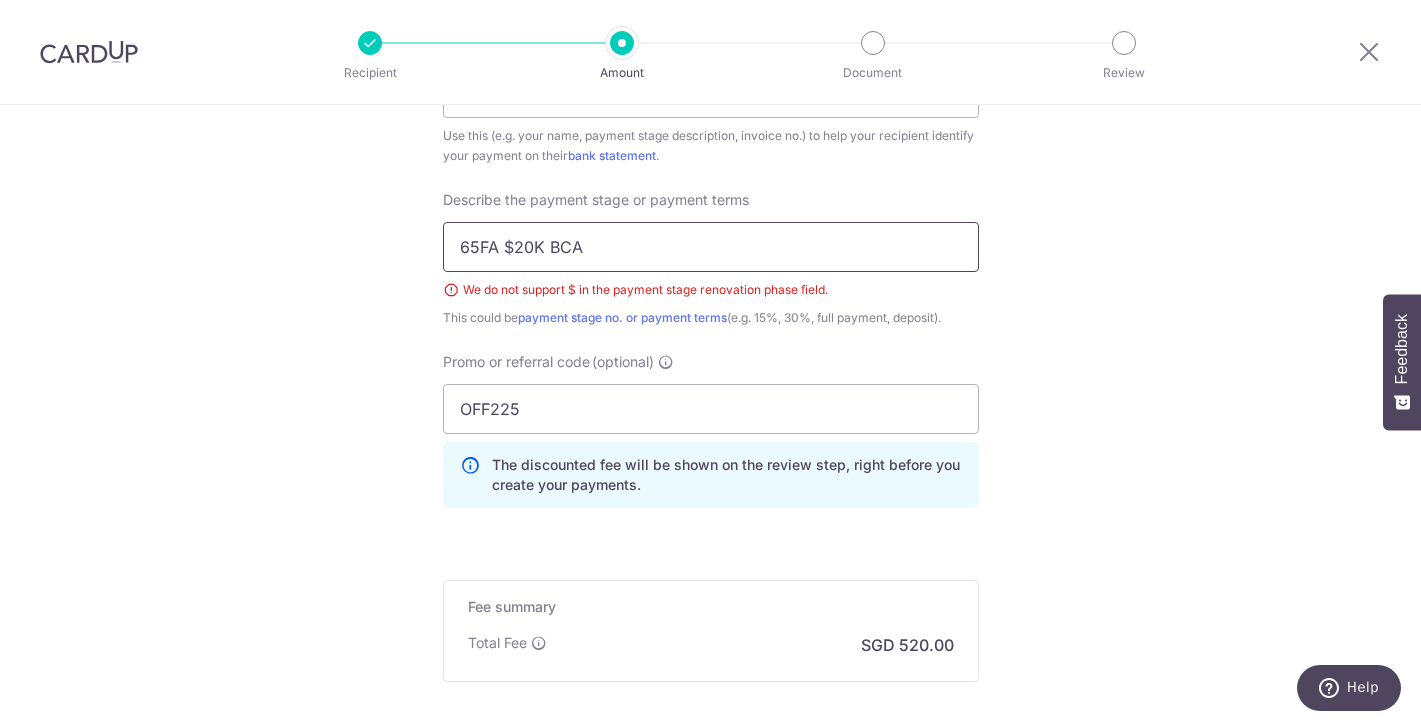 click on "65FA $20K BCA" at bounding box center [711, 247] 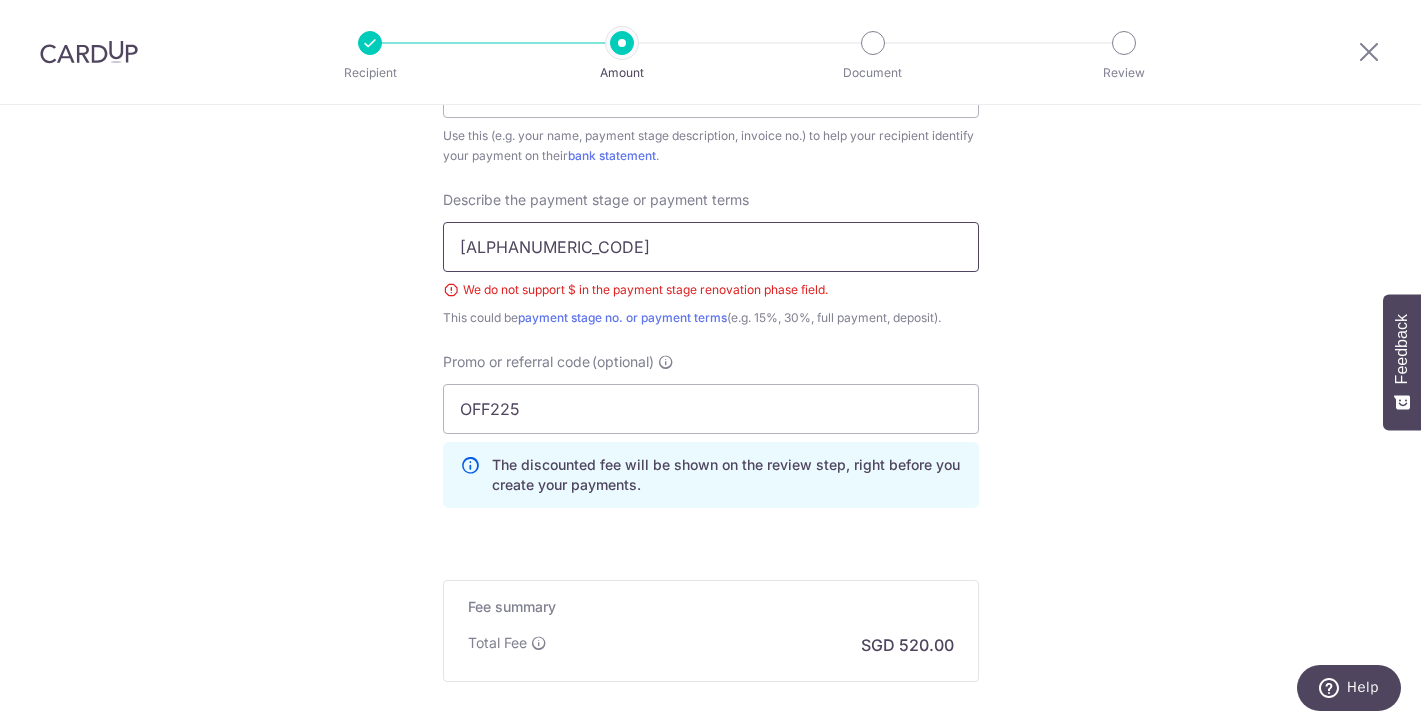 type on "65FA 20K BCA" 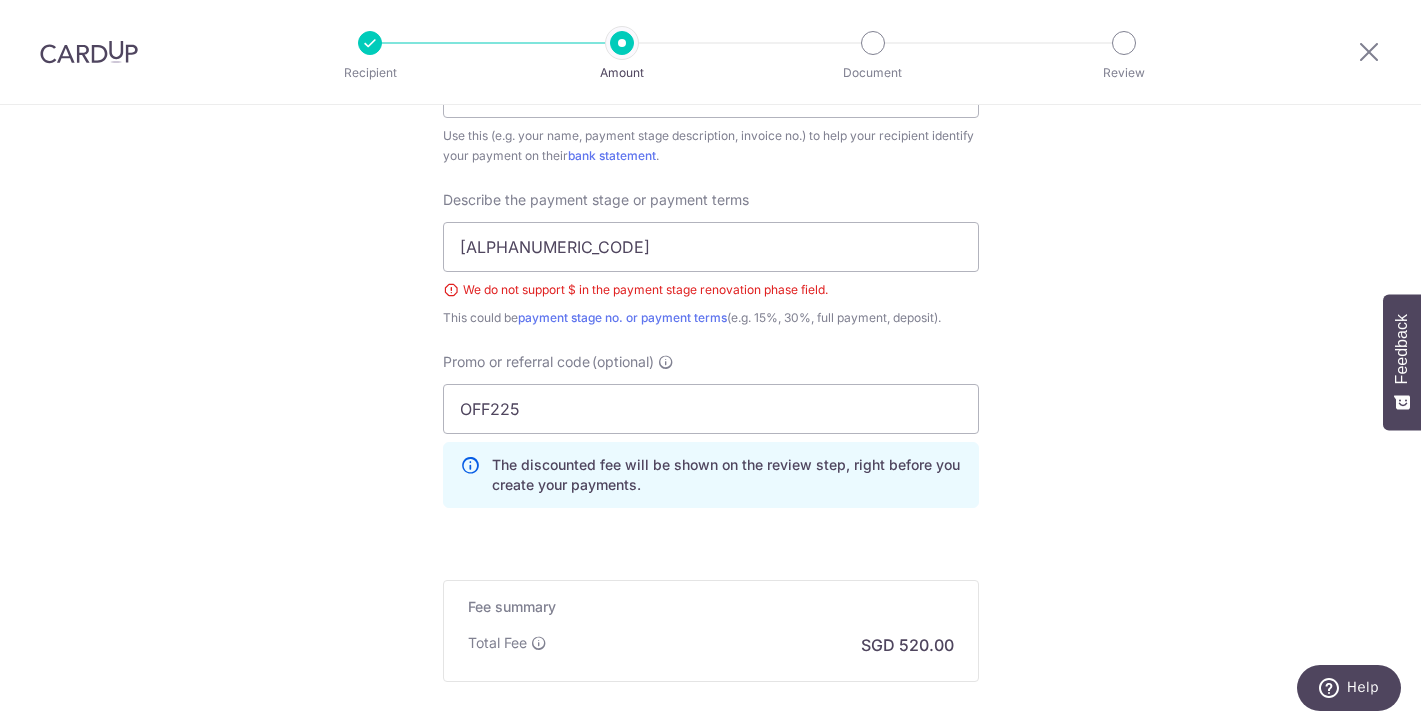 click on "Tell us more about your payment
Enter payment amount
SGD
20,000.00
20000.00
Select Card
**** 5374
Add credit card
Your Cards
**** 5374
Secure 256-bit SSL
Text
New card details
Card
Secure 256-bit SSL" at bounding box center [710, -134] 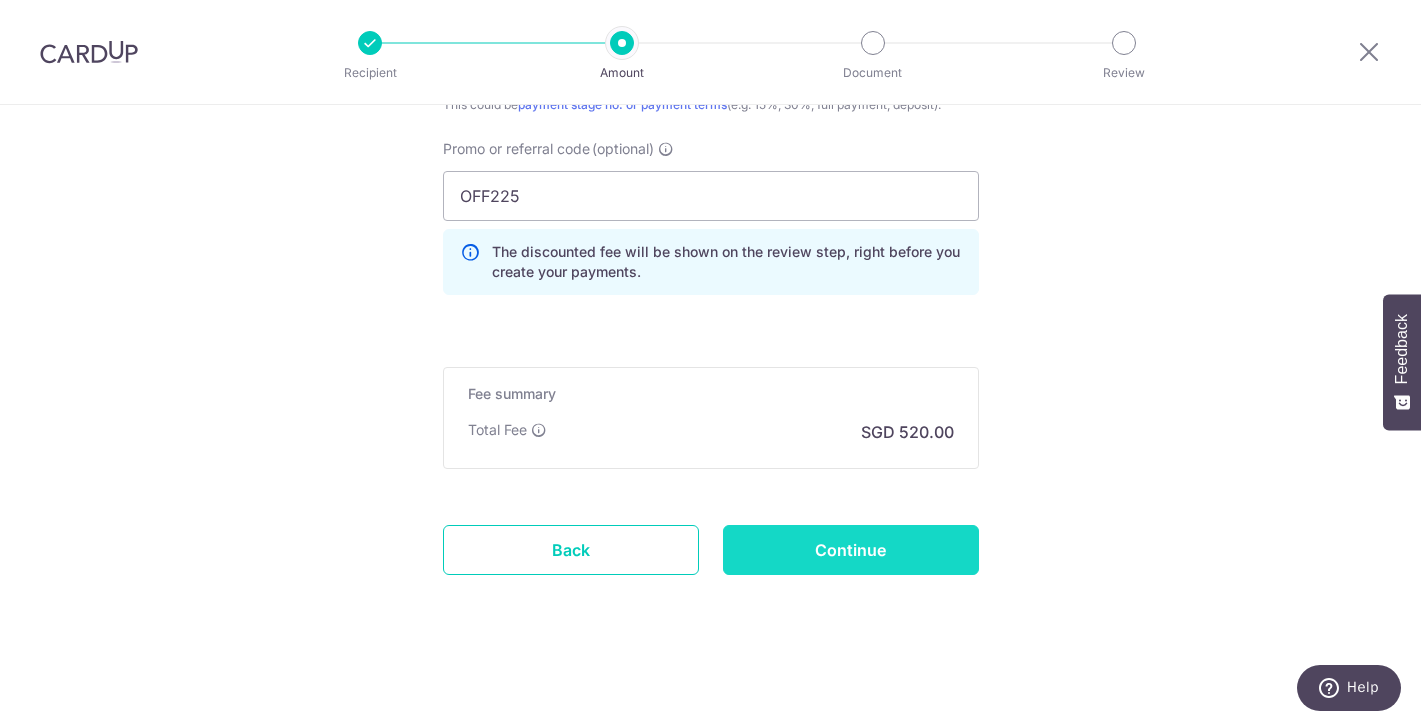 click on "Continue" at bounding box center (851, 550) 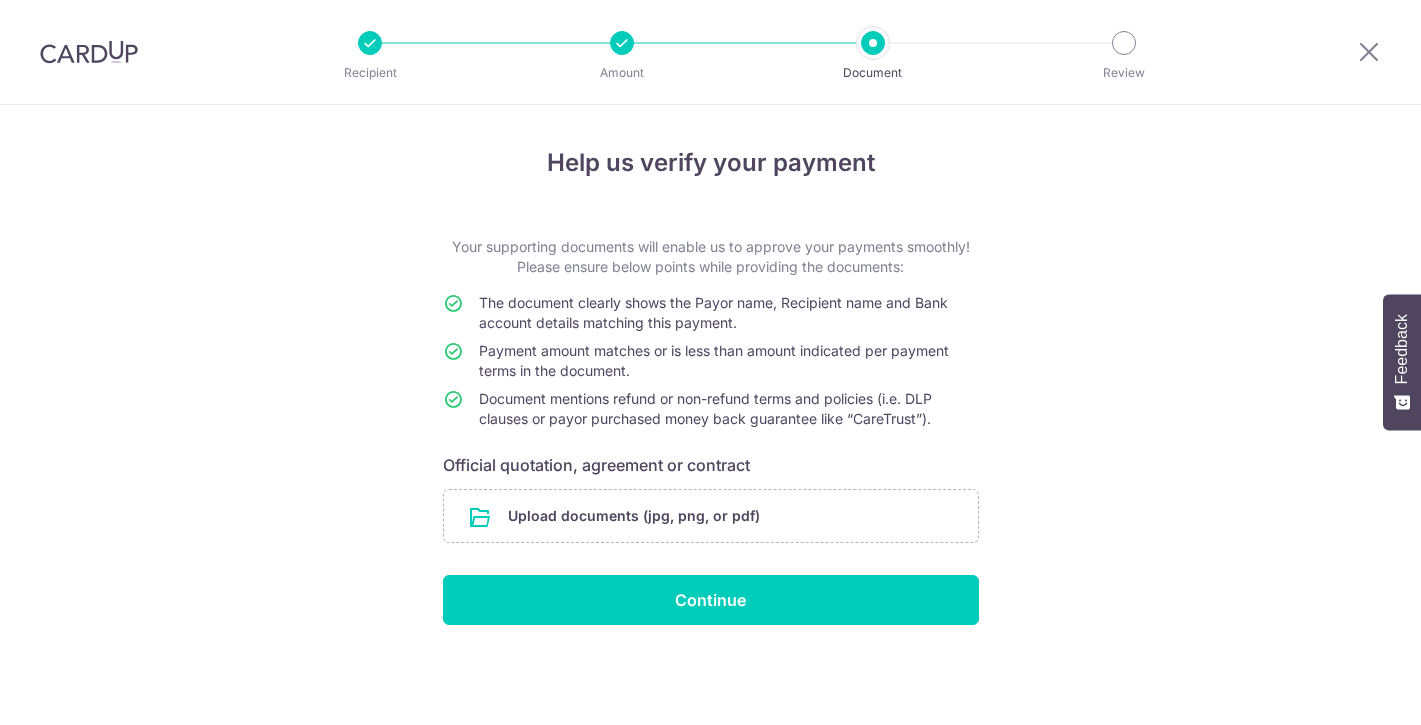 scroll, scrollTop: 0, scrollLeft: 0, axis: both 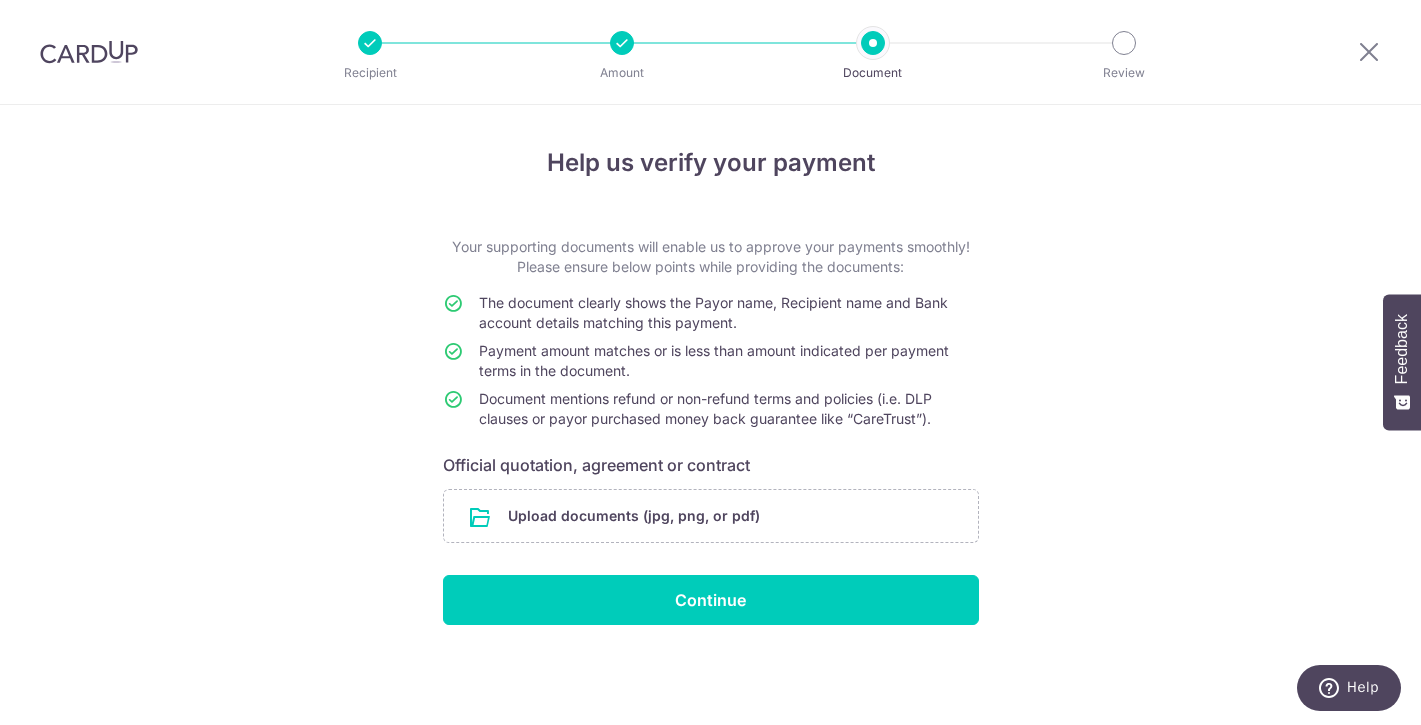 click on "Help us verify your payment
Your supporting documents will enable us to approve your payments smoothly!  Please ensure below points while providing the documents:
The document clearly shows the Payor name, Recipient name and Bank account details matching this payment.
Payment amount matches or is less than amount indicated per payment terms in the document.
Document mentions refund or non-refund terms and policies (i.e. DLP clauses or payor purchased money back guarantee like “CareTrust”).
Official quotation, agreement or contract
Upload documents (jpg, png, or pdf)
Continue" at bounding box center (710, 415) 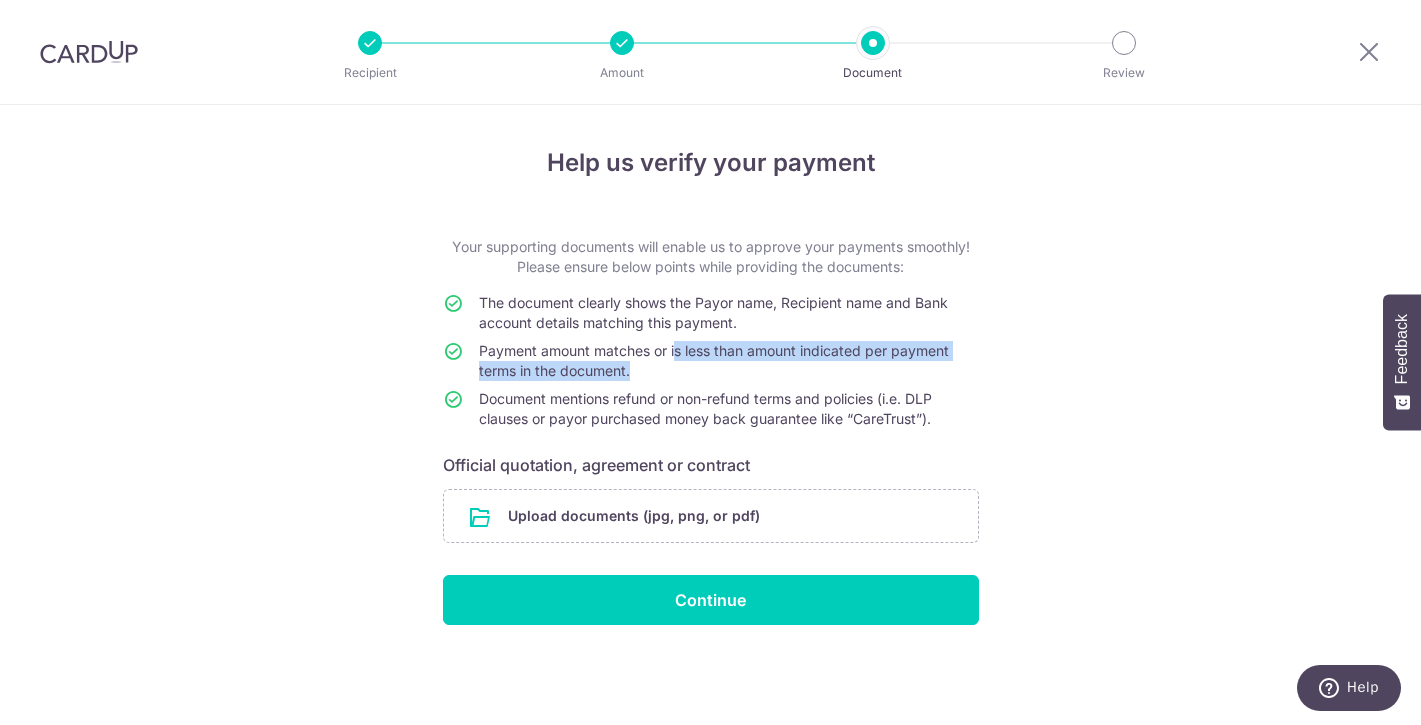 drag, startPoint x: 678, startPoint y: 351, endPoint x: 678, endPoint y: 374, distance: 23 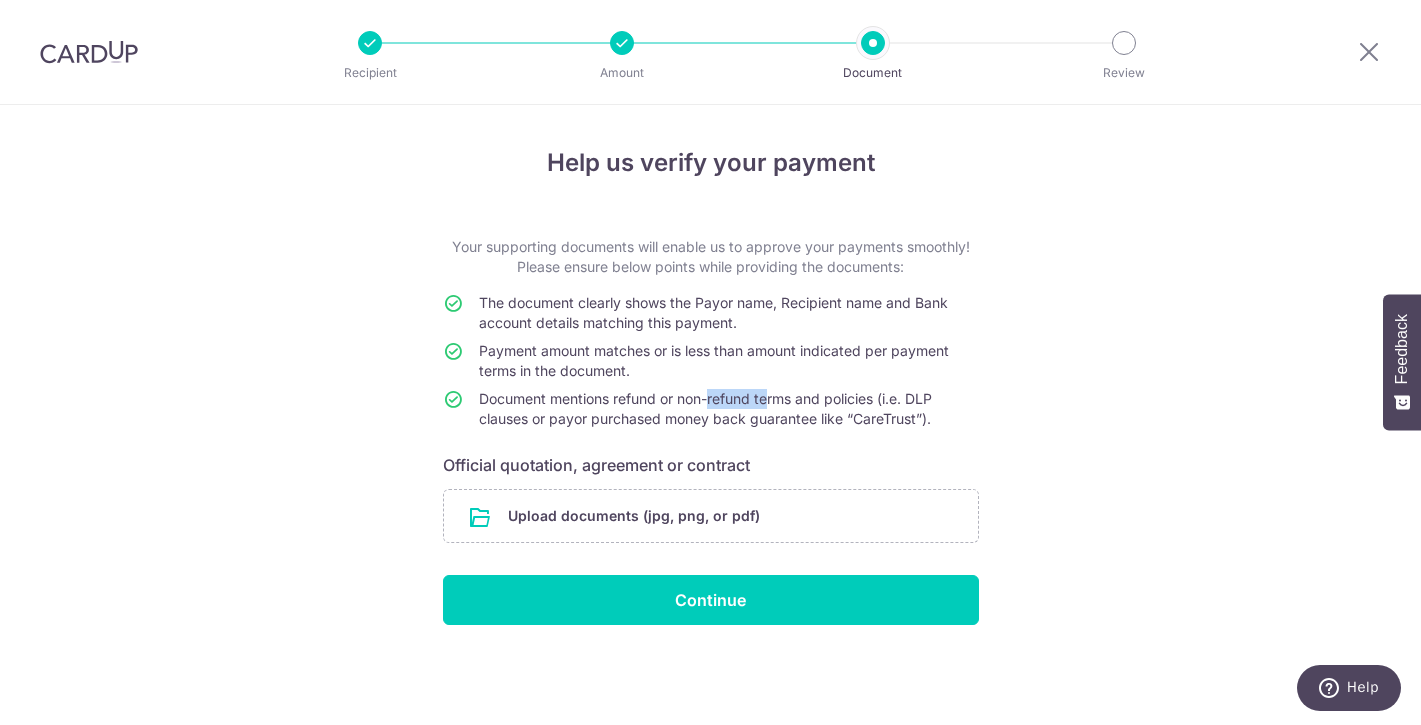drag, startPoint x: 710, startPoint y: 398, endPoint x: 769, endPoint y: 408, distance: 59.841457 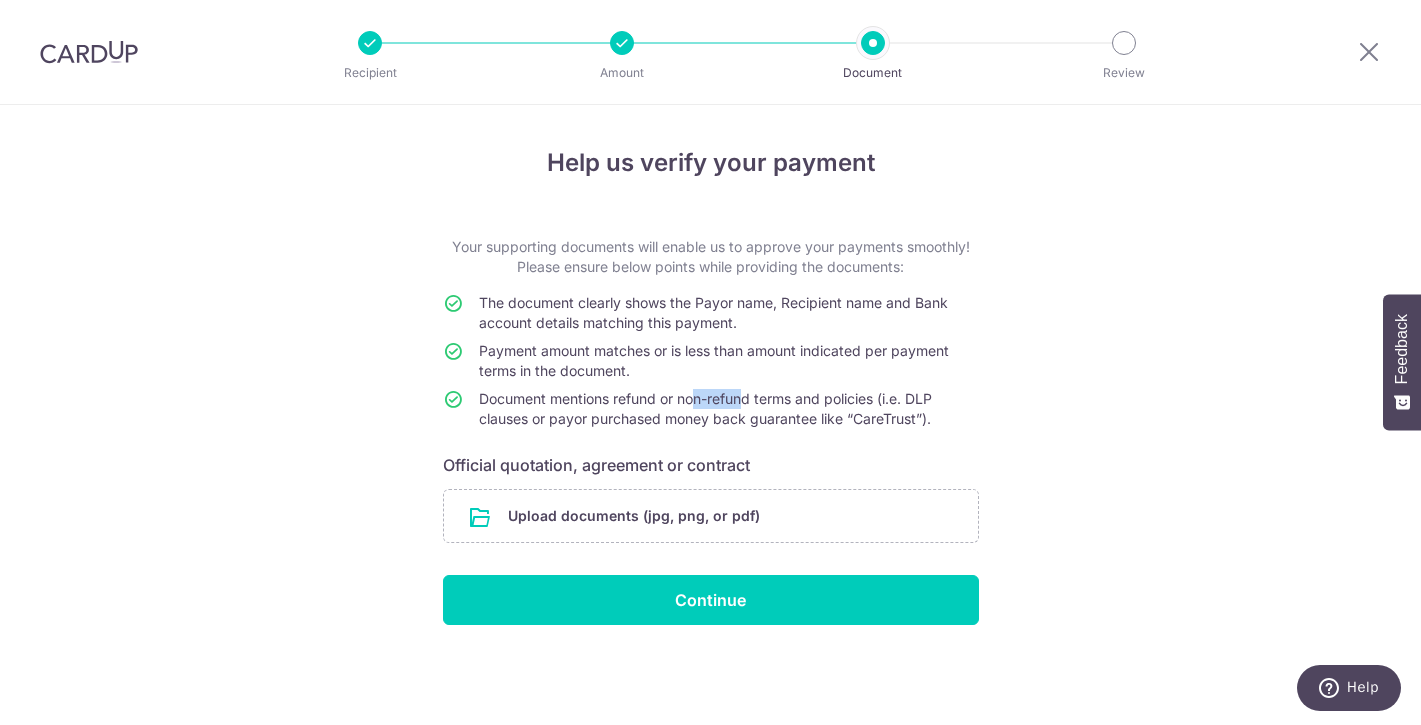 drag, startPoint x: 693, startPoint y: 398, endPoint x: 745, endPoint y: 405, distance: 52.46904 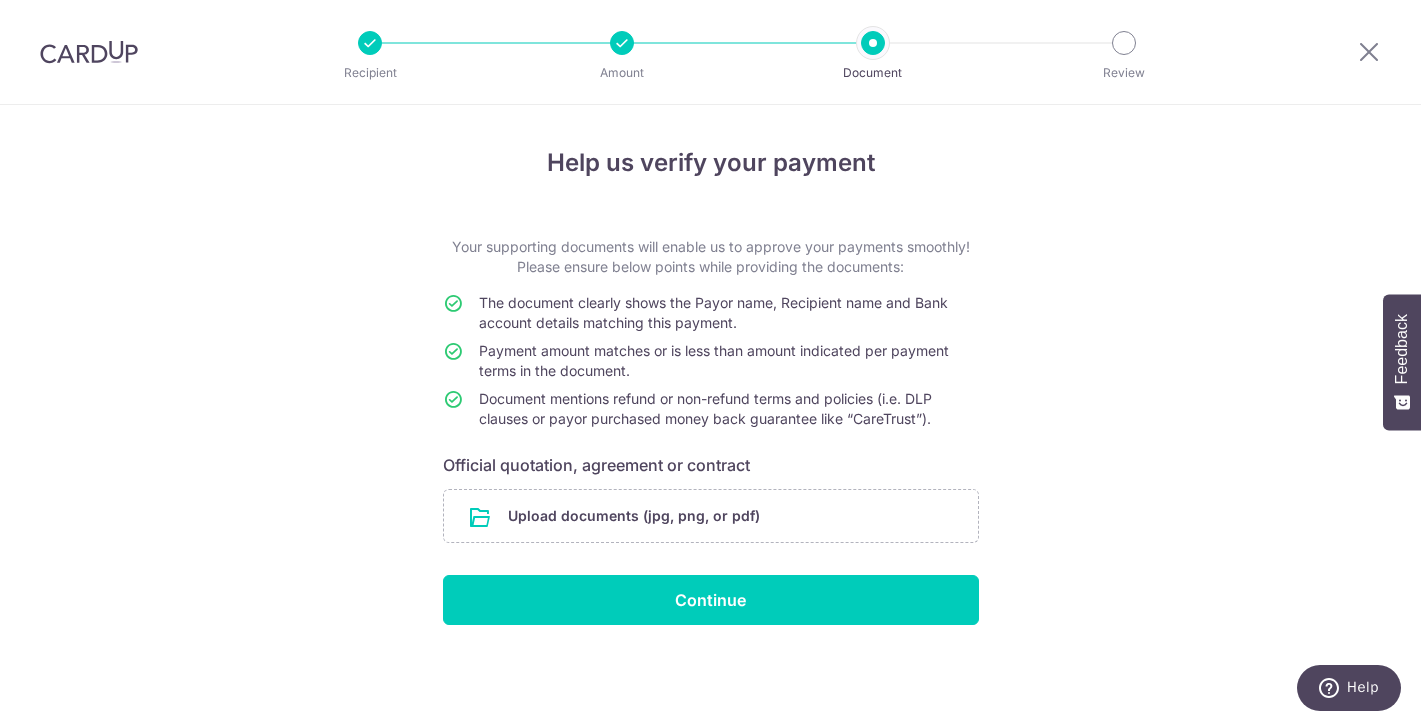 click on "Help us verify your payment
Your supporting documents will enable us to approve your payments smoothly!  Please ensure below points while providing the documents:
The document clearly shows the Payor name, Recipient name and Bank account details matching this payment.
Payment amount matches or is less than amount indicated per payment terms in the document.
Document mentions refund or non-refund terms and policies (i.e. DLP clauses or payor purchased money back guarantee like “CareTrust”).
Official quotation, agreement or contract
Upload documents (jpg, png, or pdf)
Continue" at bounding box center (710, 415) 